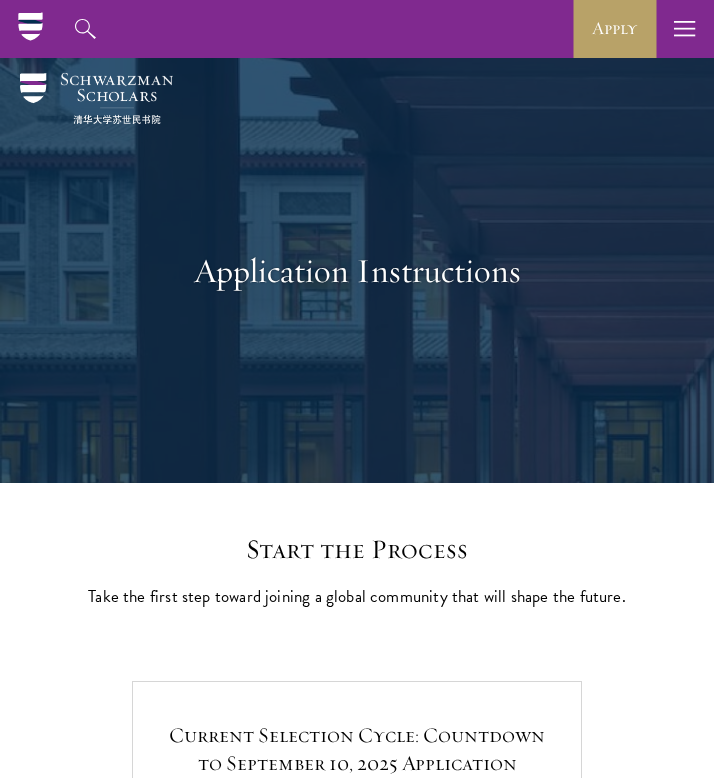 scroll, scrollTop: 1656, scrollLeft: 0, axis: vertical 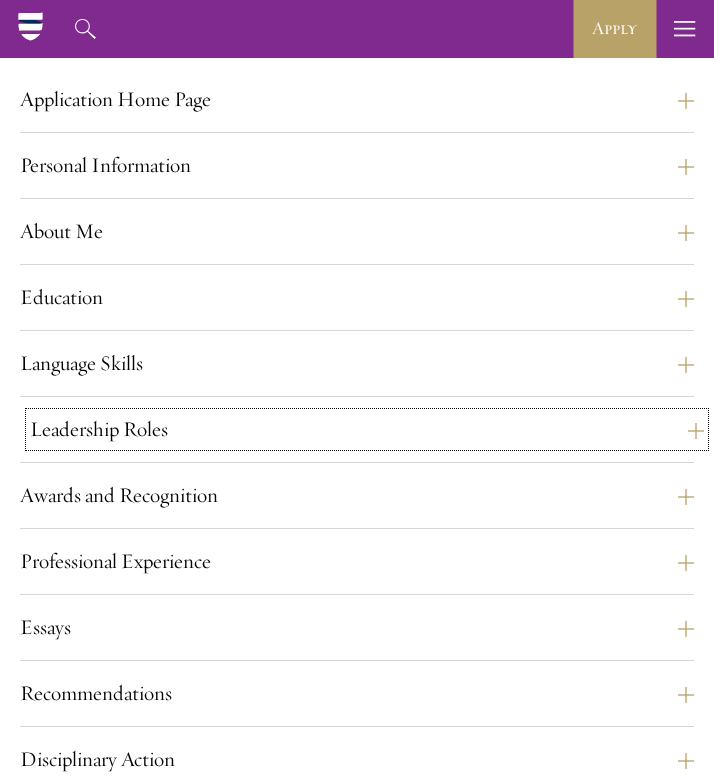 click on "Leadership Roles" at bounding box center [367, 429] 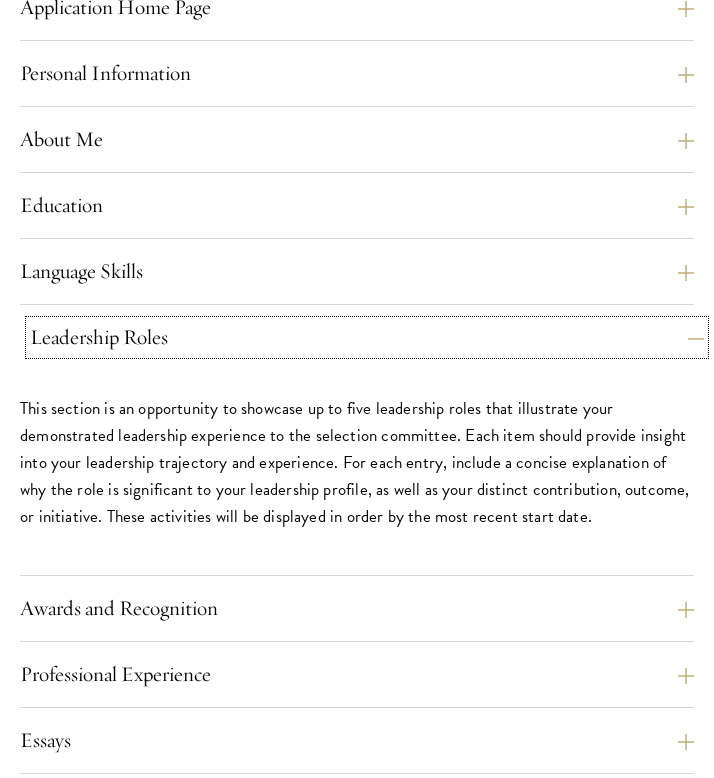 scroll, scrollTop: 1642, scrollLeft: 0, axis: vertical 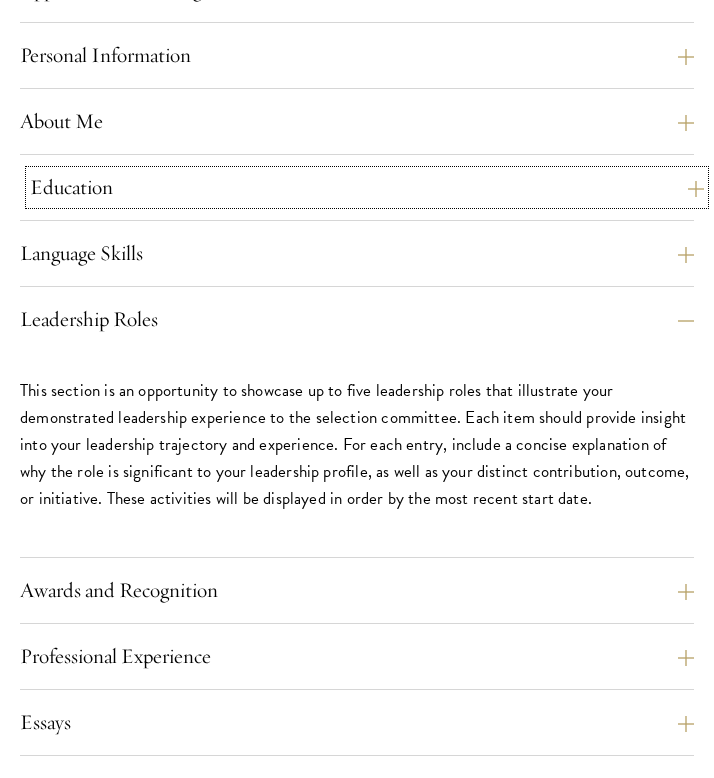 click on "Education" at bounding box center (367, 187) 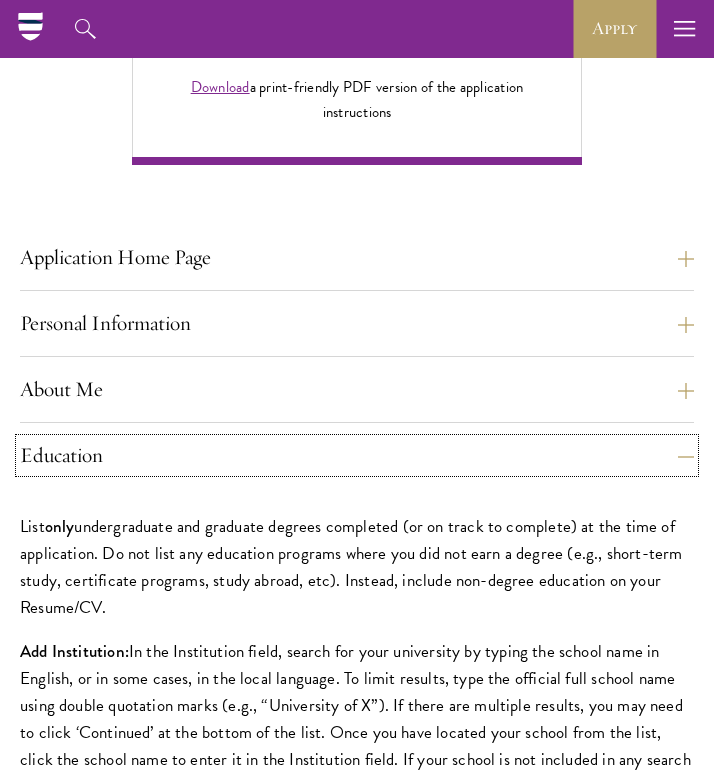 scroll, scrollTop: 1370, scrollLeft: 0, axis: vertical 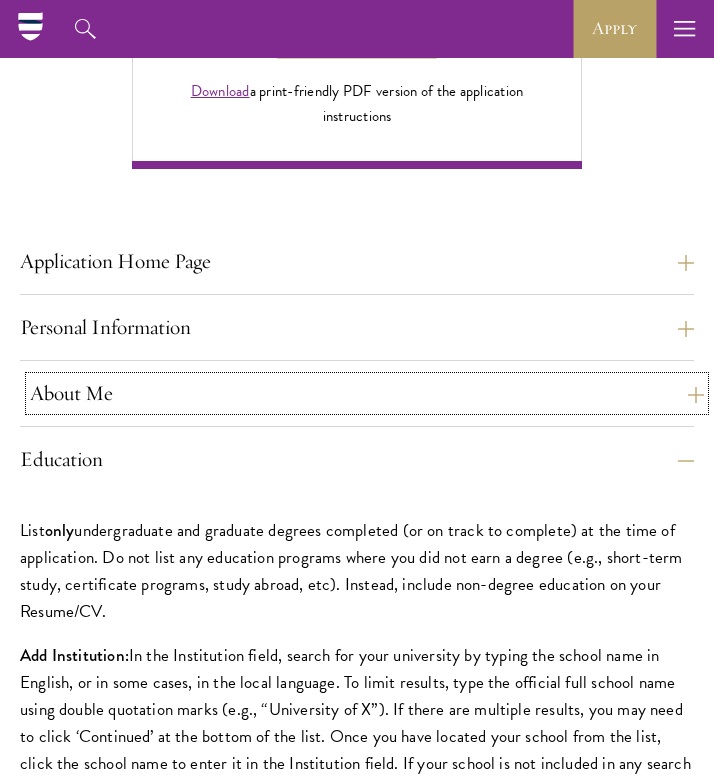 click on "About Me" at bounding box center (367, 393) 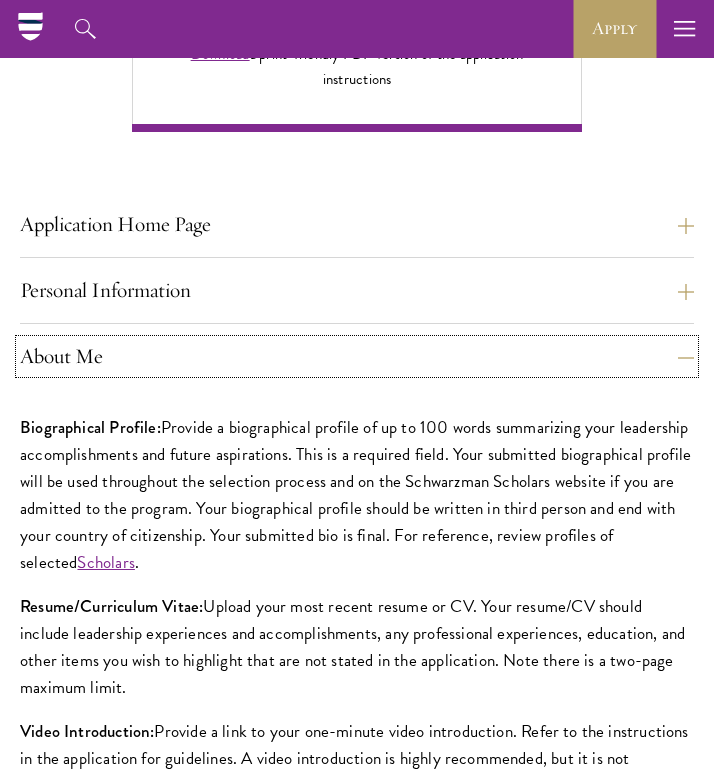 scroll, scrollTop: 1385, scrollLeft: 0, axis: vertical 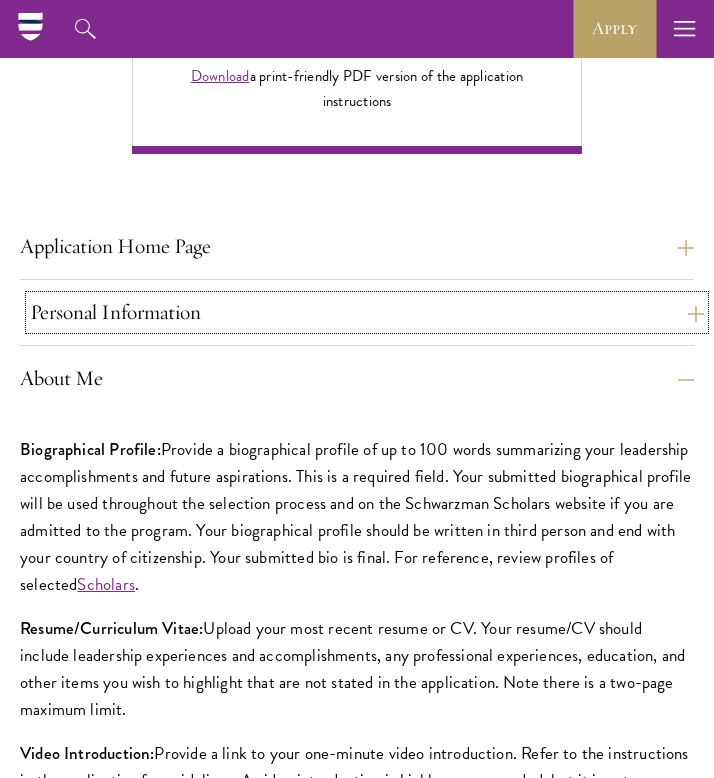 click on "Personal Information" at bounding box center [367, 312] 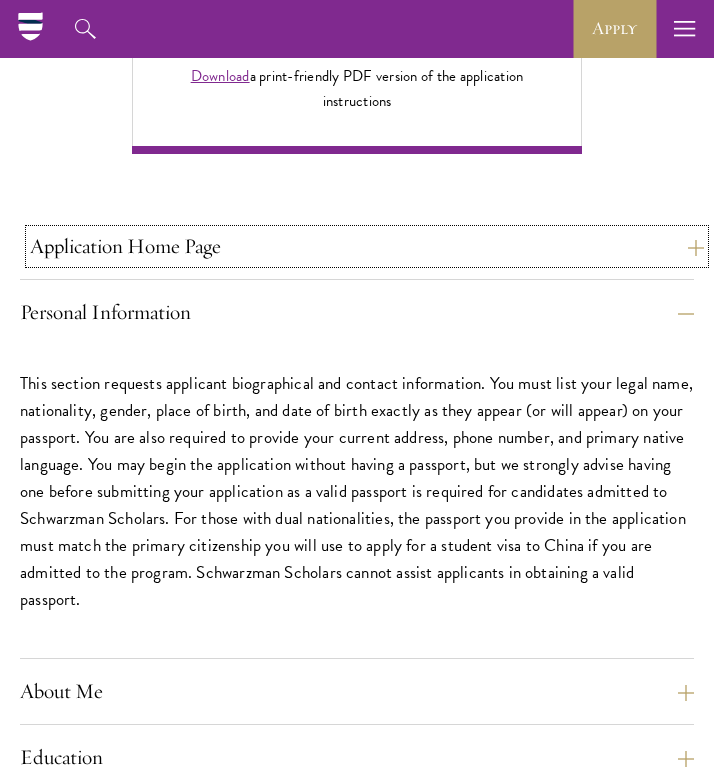click on "Application Home Page" at bounding box center (367, 246) 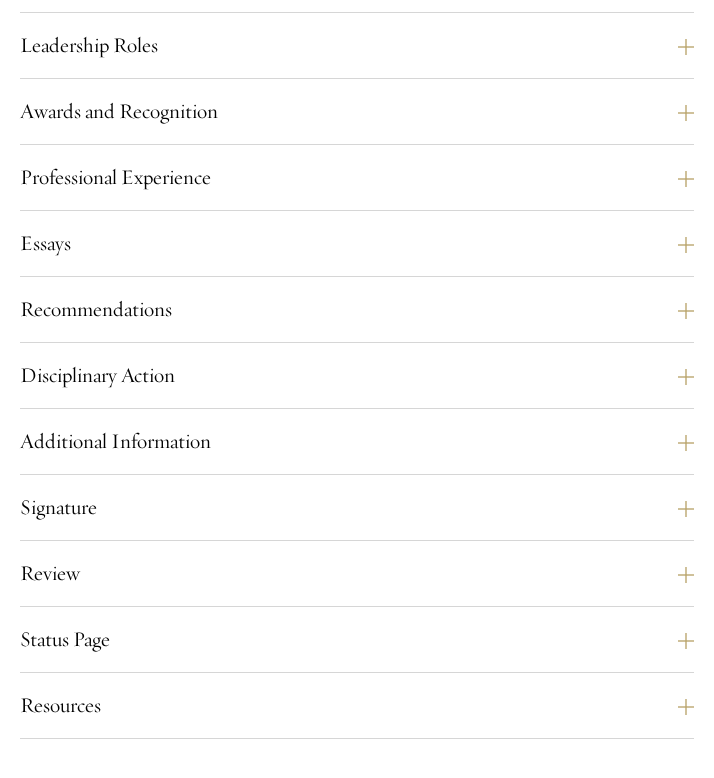 scroll, scrollTop: 2482, scrollLeft: 0, axis: vertical 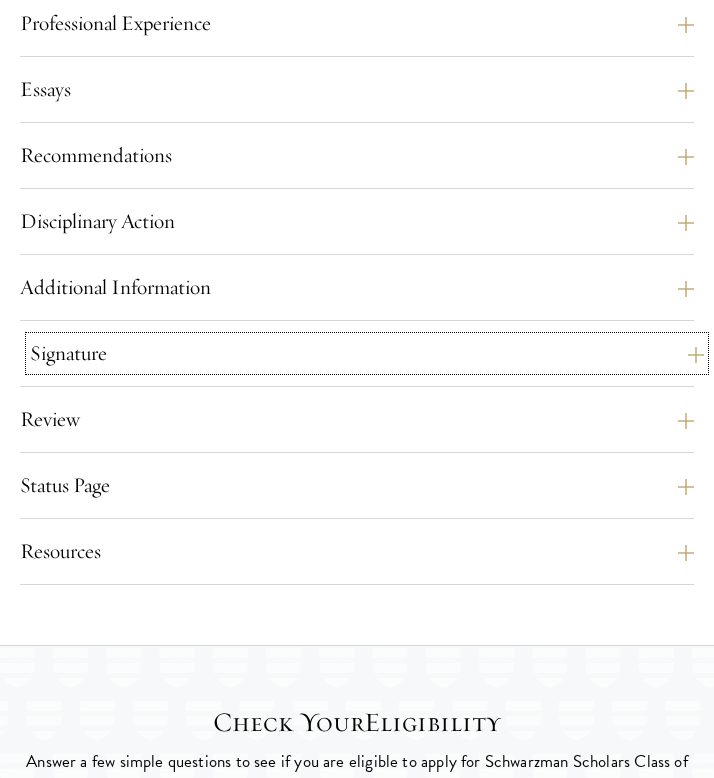 click on "Signature" at bounding box center [367, 353] 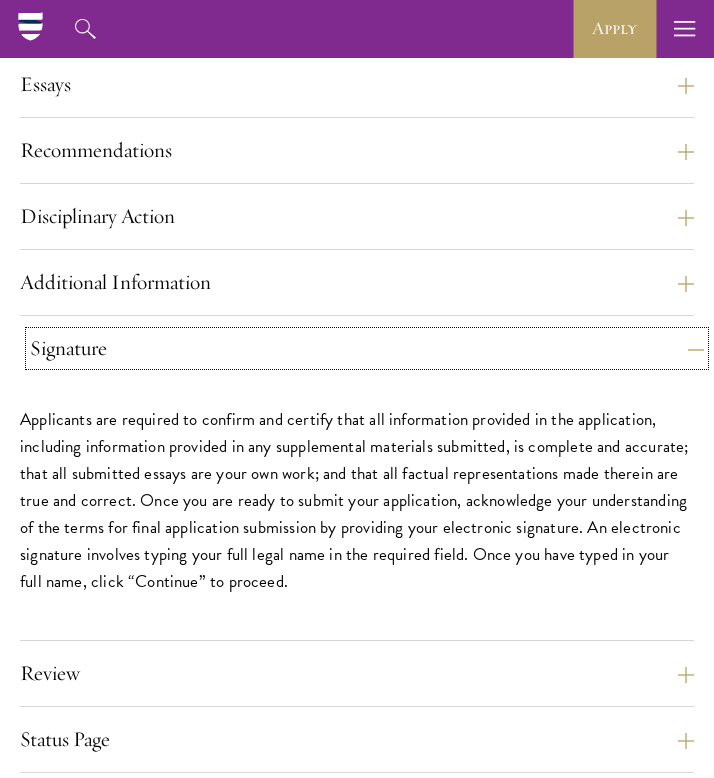 scroll, scrollTop: 2070, scrollLeft: 0, axis: vertical 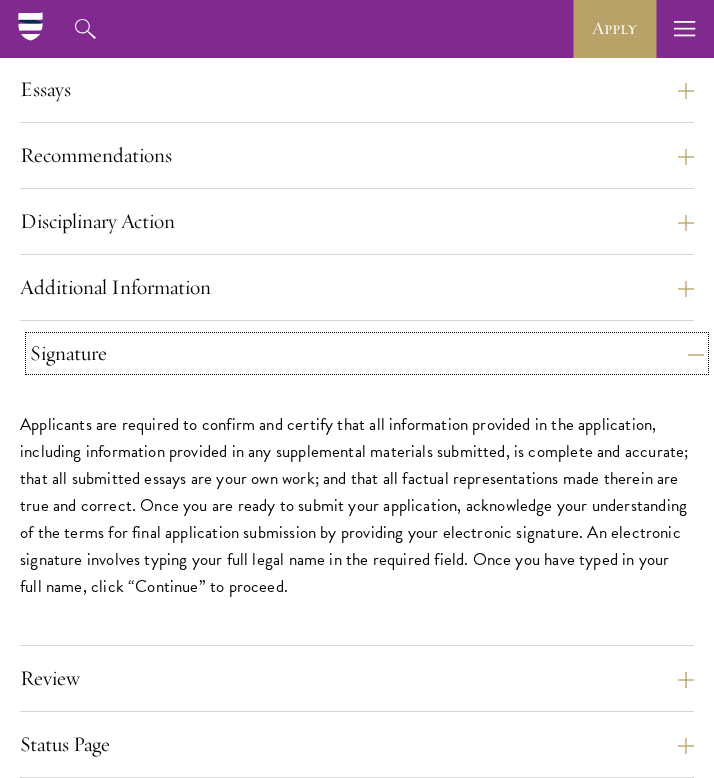 click on "Signature" at bounding box center [367, 353] 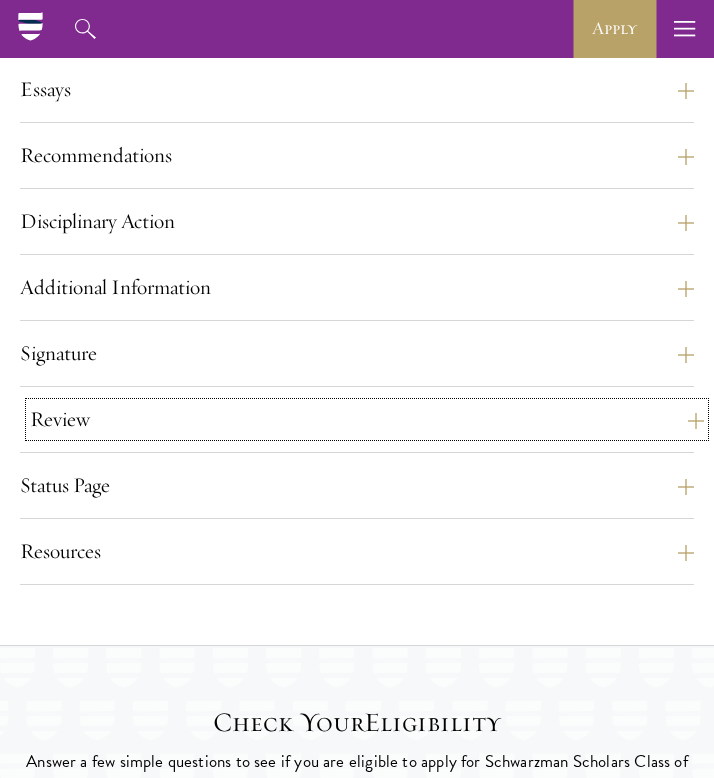 click on "Review" at bounding box center (367, 419) 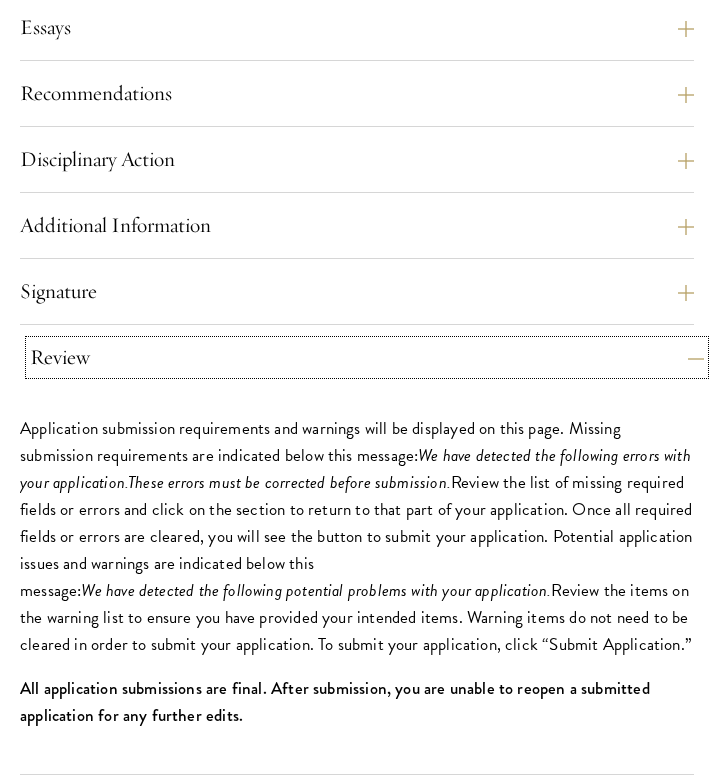 scroll, scrollTop: 2180, scrollLeft: 0, axis: vertical 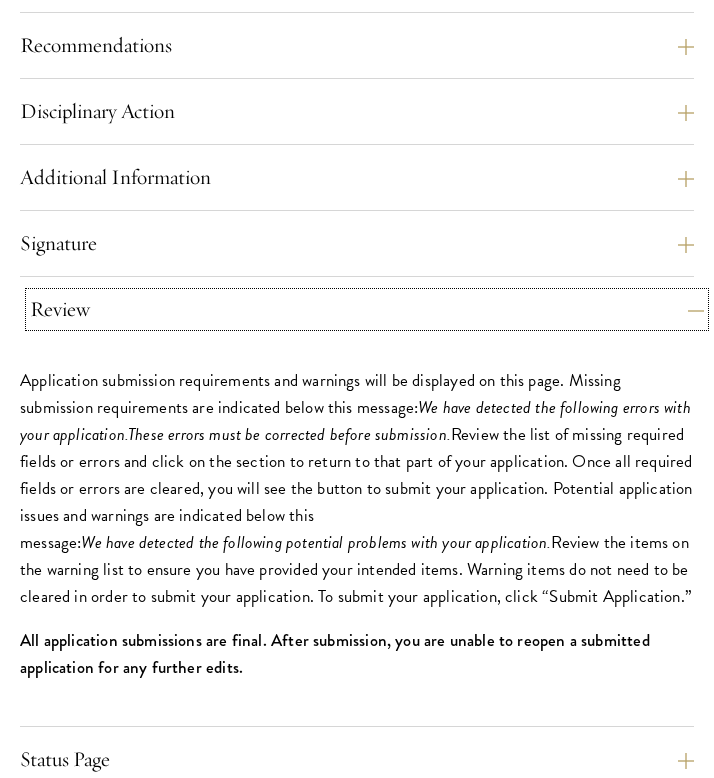 click on "Review" at bounding box center [367, 309] 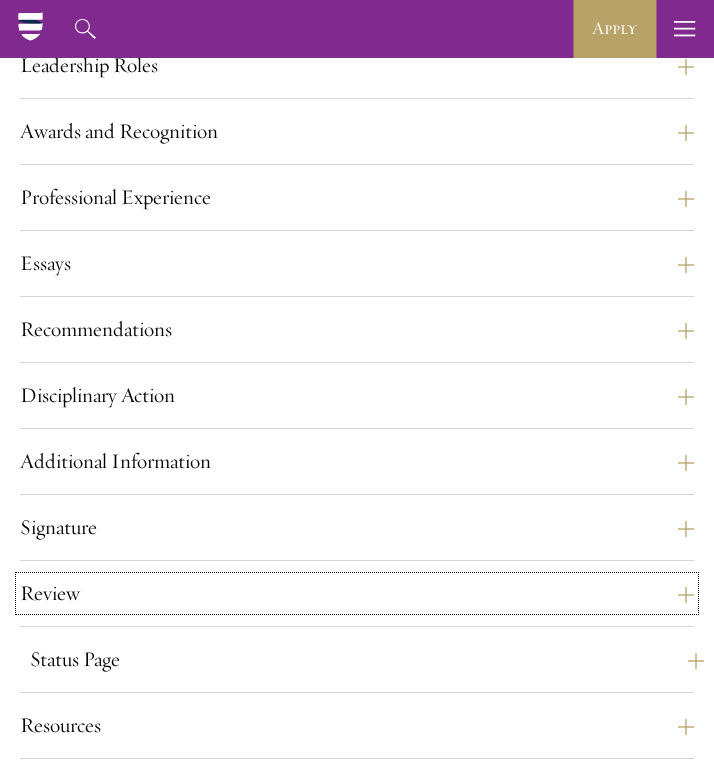 scroll, scrollTop: 1894, scrollLeft: 0, axis: vertical 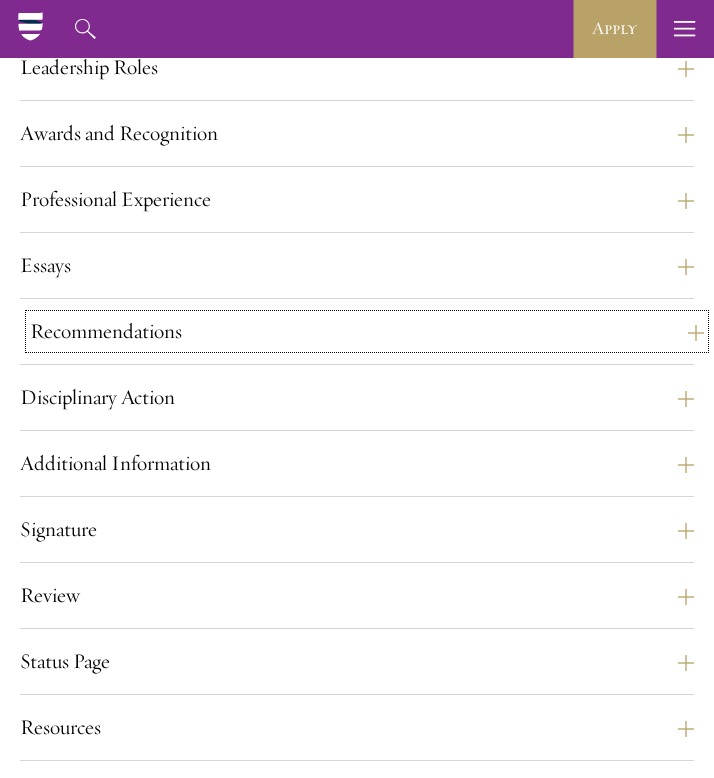 click on "Recommendations" at bounding box center [367, 331] 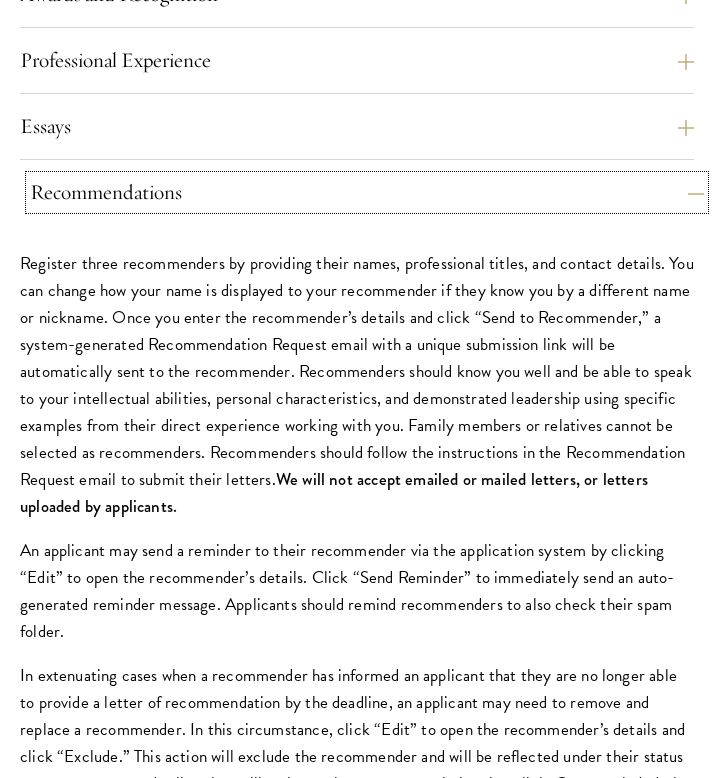 scroll, scrollTop: 2036, scrollLeft: 0, axis: vertical 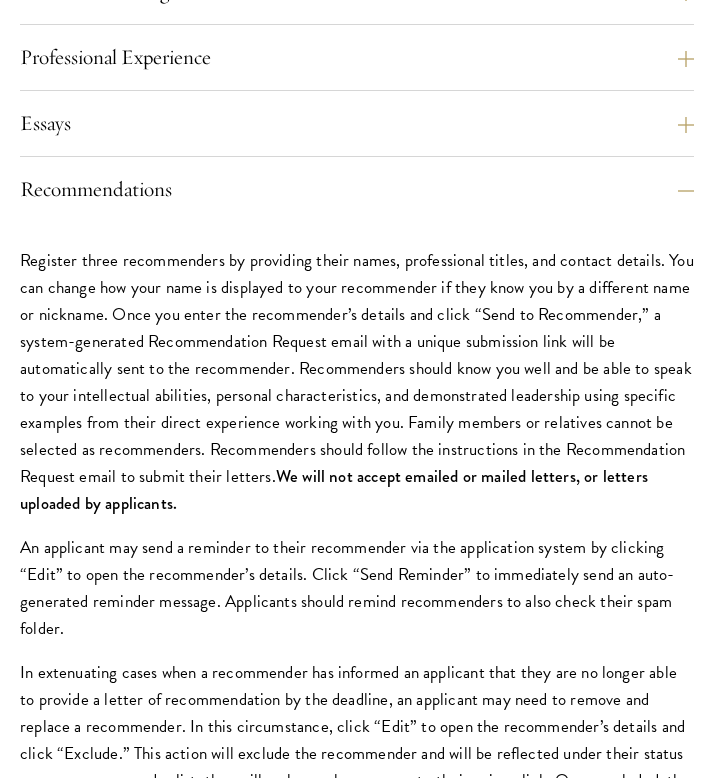 click on "Essays
Each applicant is required to provide two essays and two short answer responses. The two required essays are a Leadership Essay (750 words) and a Statement of Purpose (500 words). The essays are a critical component of the application, designed to help the selection committee understand you as an individual and get a sense of your demonstrated leadership abilities and potential, as well as your writing and analytical skills. Detailed descriptions of what is expected from each essay are included in the application form. Essays can be uploaded as PDF or Word document. The two Short Answer responses have a 100-word limit each. Word counts are strict and any essays that exceed the limits may be disqualified. Footnotes, headers, and titles all count towards an essay’s total word count. You can preview your uploaded essays at any time before submitting your application.
For more information about what is expected from the essays, refer to the resources available on the  Admissions Webpage" at bounding box center [357, 132] 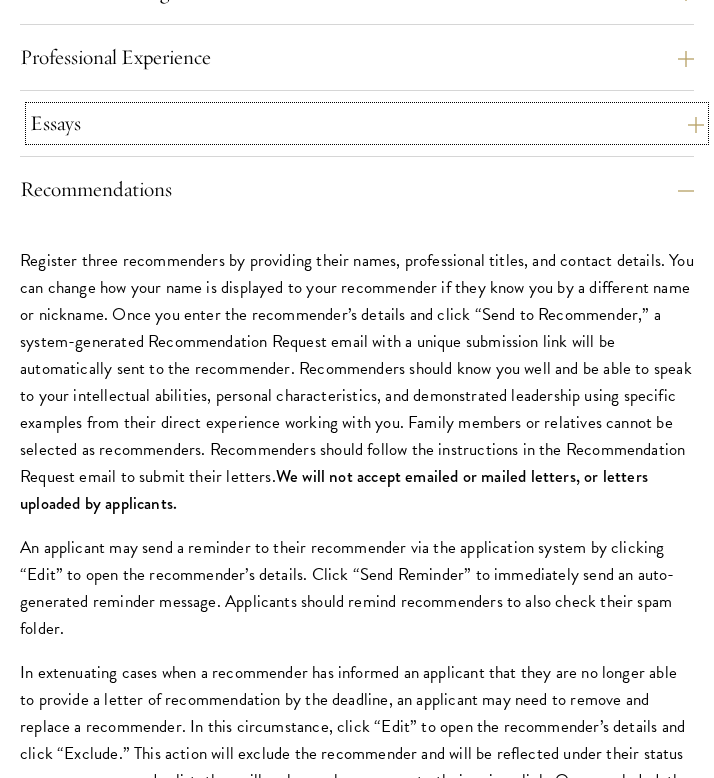click on "Essays" at bounding box center [367, 123] 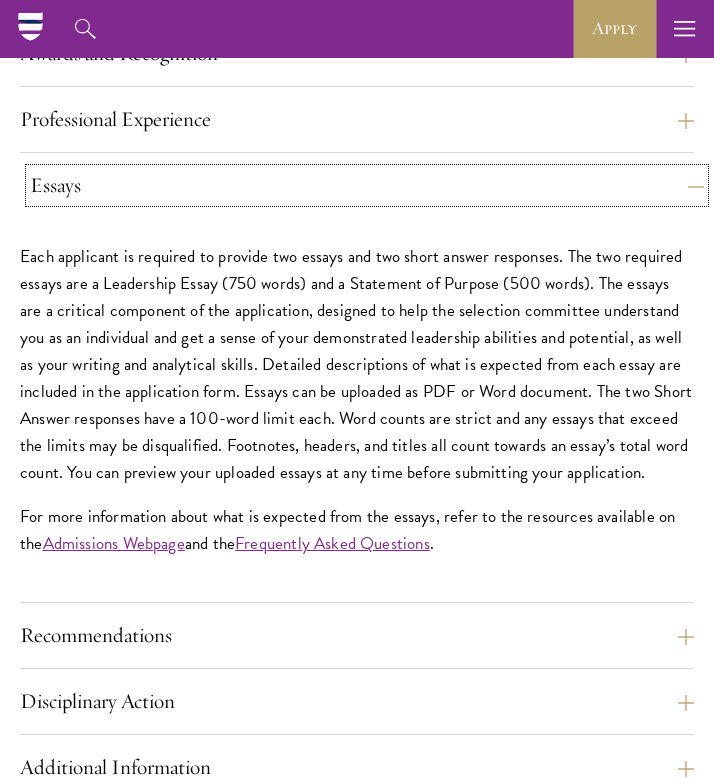 scroll, scrollTop: 1971, scrollLeft: 0, axis: vertical 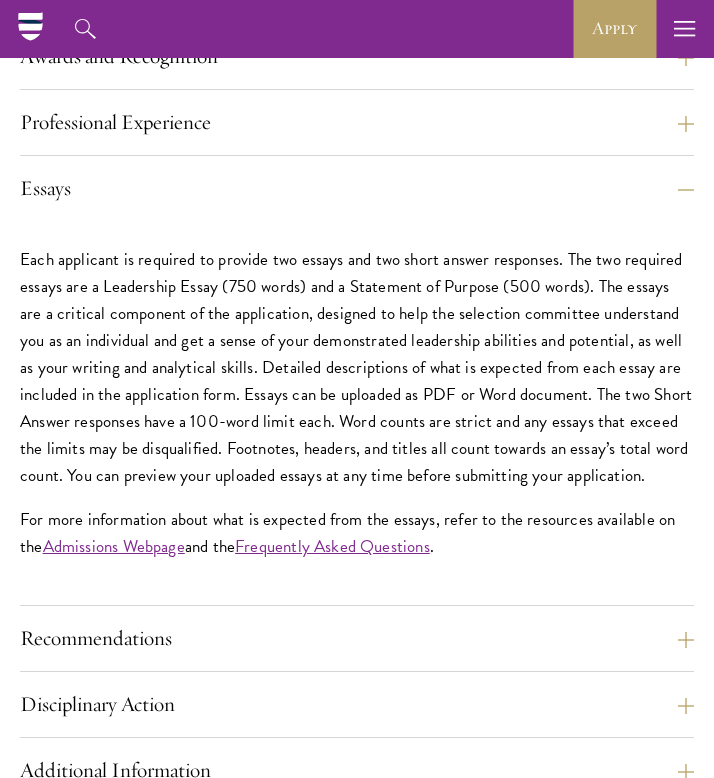 click on "Professional Experience" at bounding box center (357, 131) 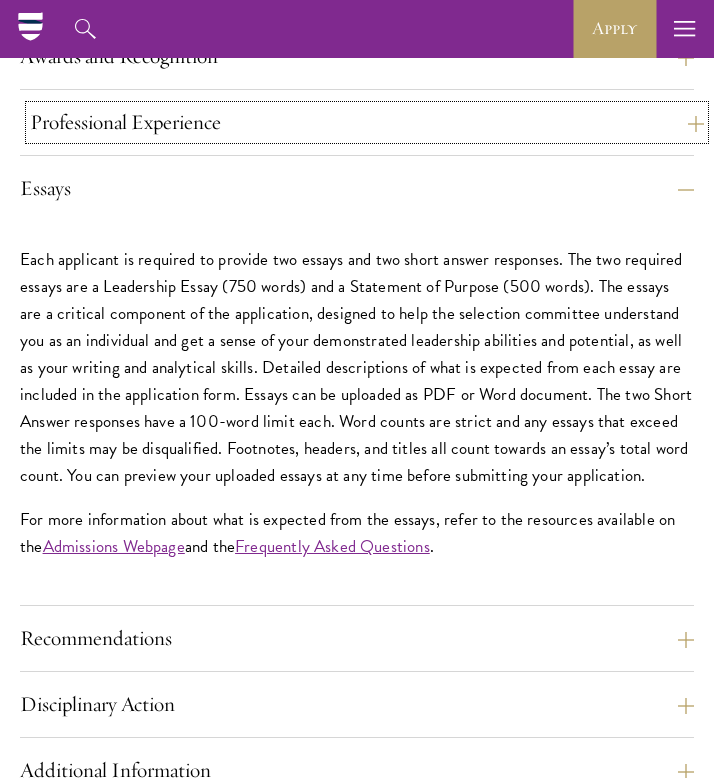 click on "Professional Experience" at bounding box center (367, 122) 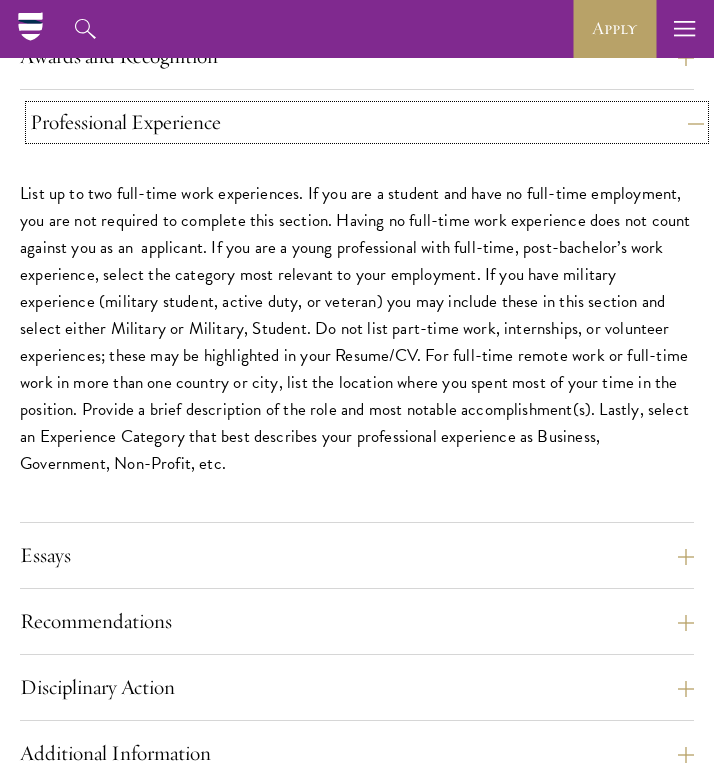 click on "Professional Experience" at bounding box center (367, 122) 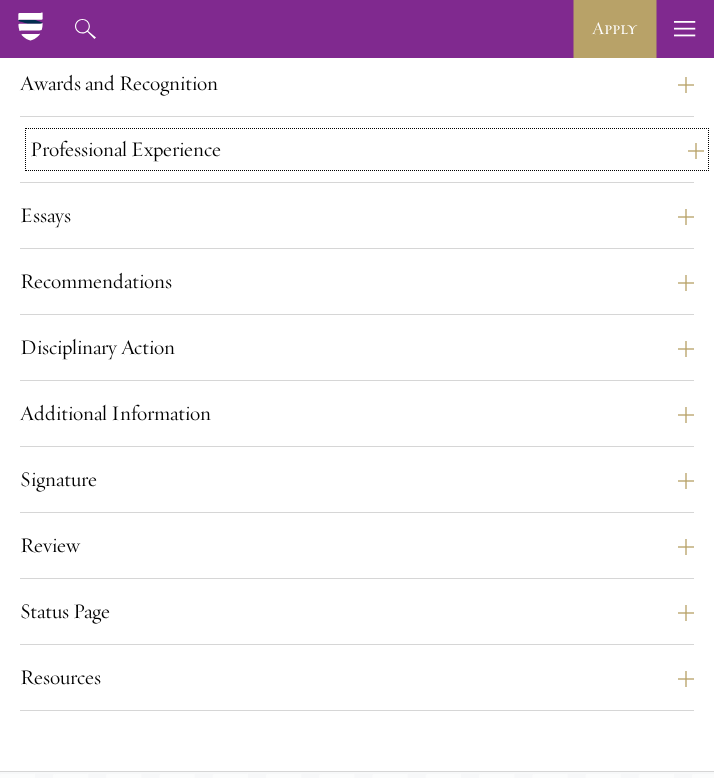 scroll, scrollTop: 1940, scrollLeft: 0, axis: vertical 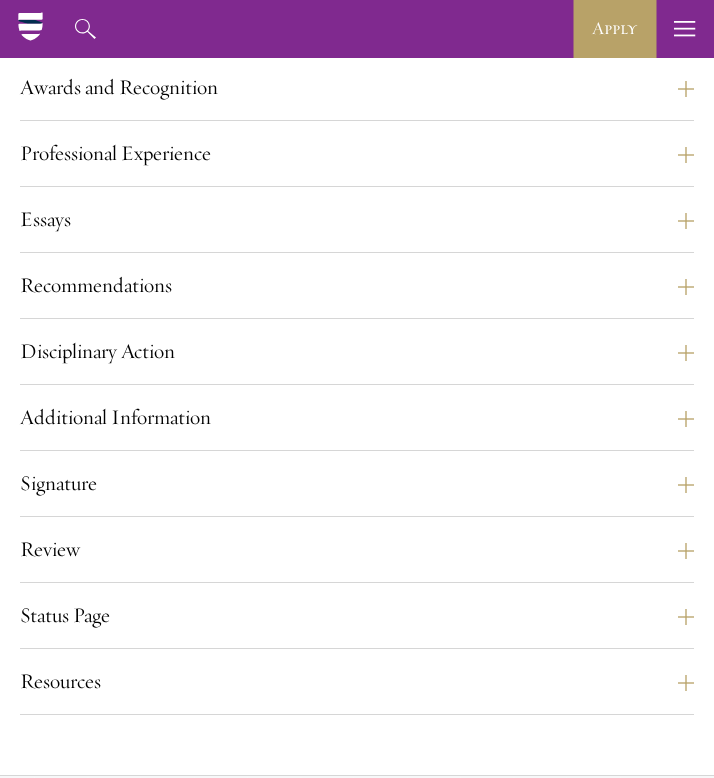 click on "Awards and Recognition
This section is an opportunity to showcase up to five awards, scholarships, recognitions, or publications that are of distinction in your demonstrated leadership trajectory. For each entry, include a concise explanation of why the activity is significant to your leadership profile, as well as your distinct contribution, outcome, or initiative. These activities will be displayed in order by the most recent start date." at bounding box center (357, 96) 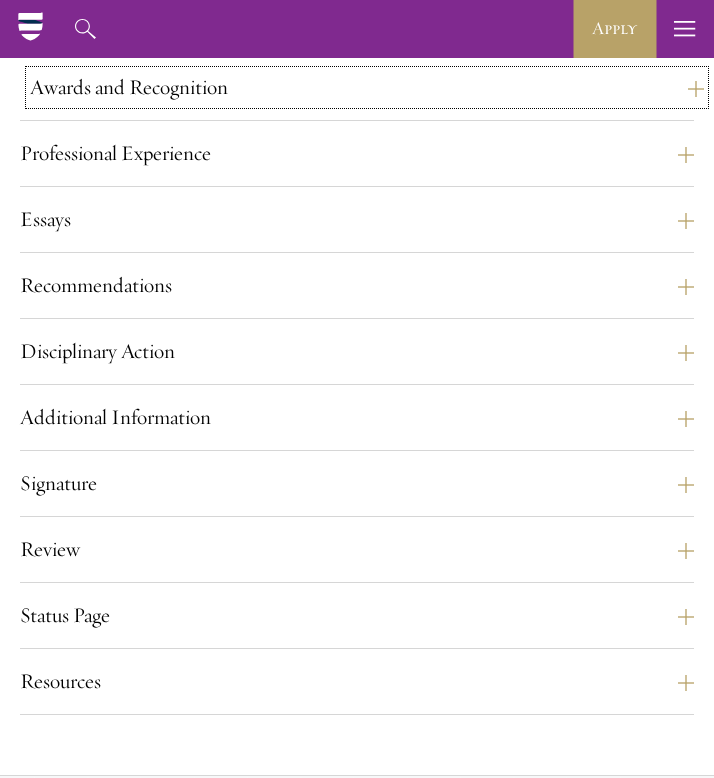 click on "Awards and Recognition" at bounding box center [367, 87] 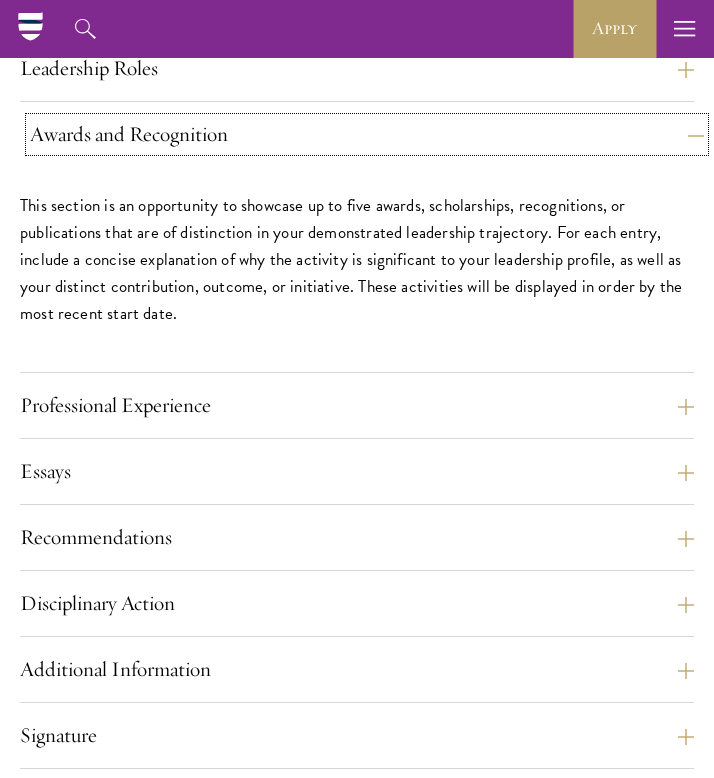 scroll, scrollTop: 1885, scrollLeft: 0, axis: vertical 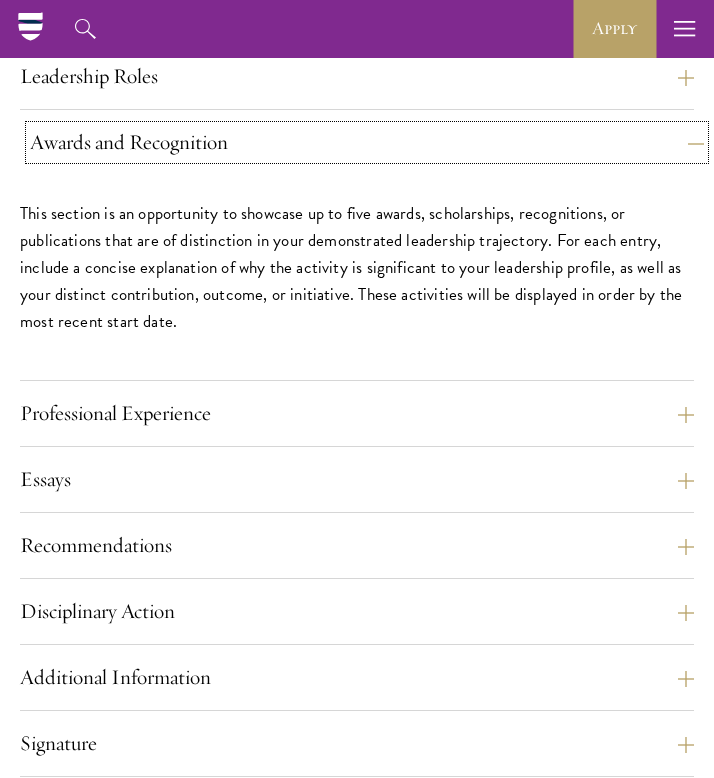 click on "Awards and Recognition" at bounding box center [367, 142] 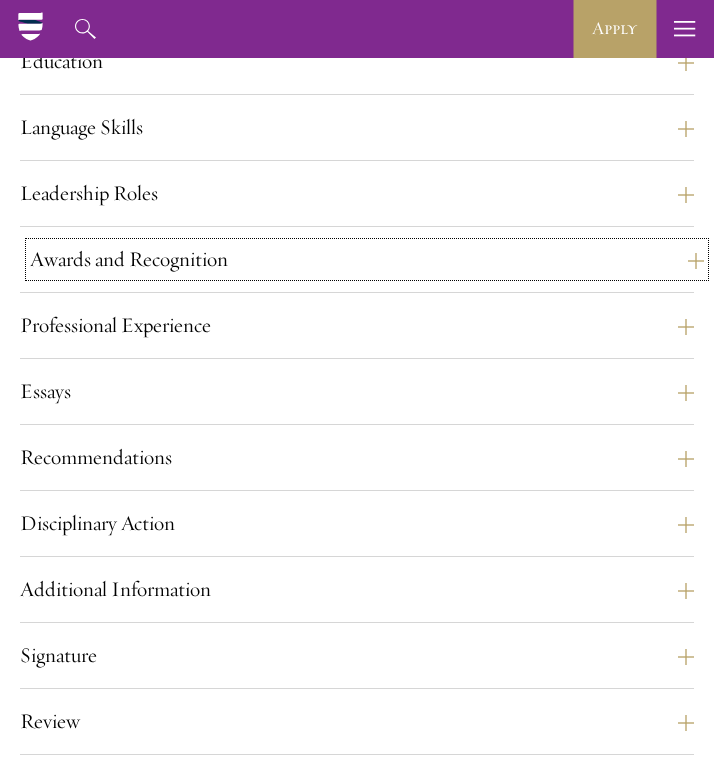 scroll, scrollTop: 1756, scrollLeft: 0, axis: vertical 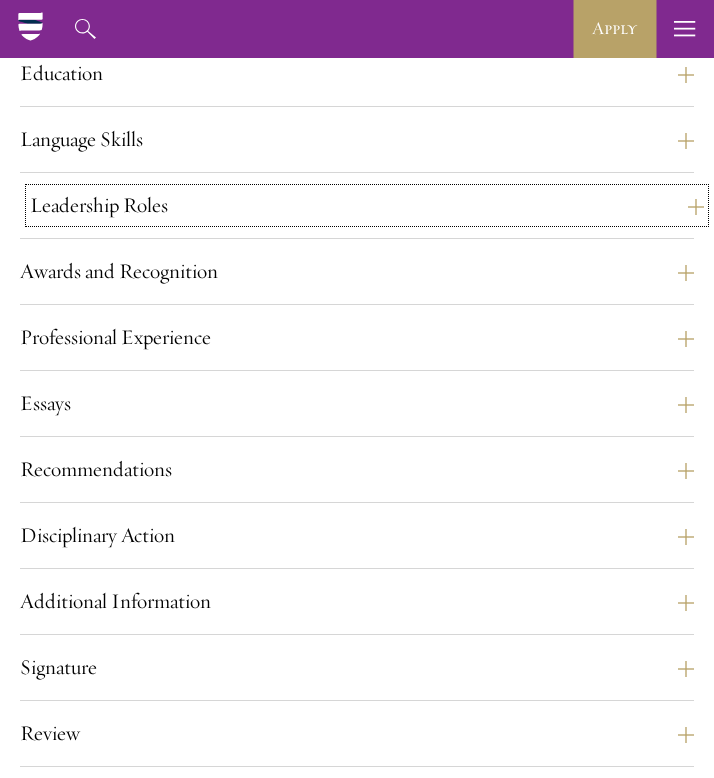 click on "Leadership Roles" at bounding box center (367, 205) 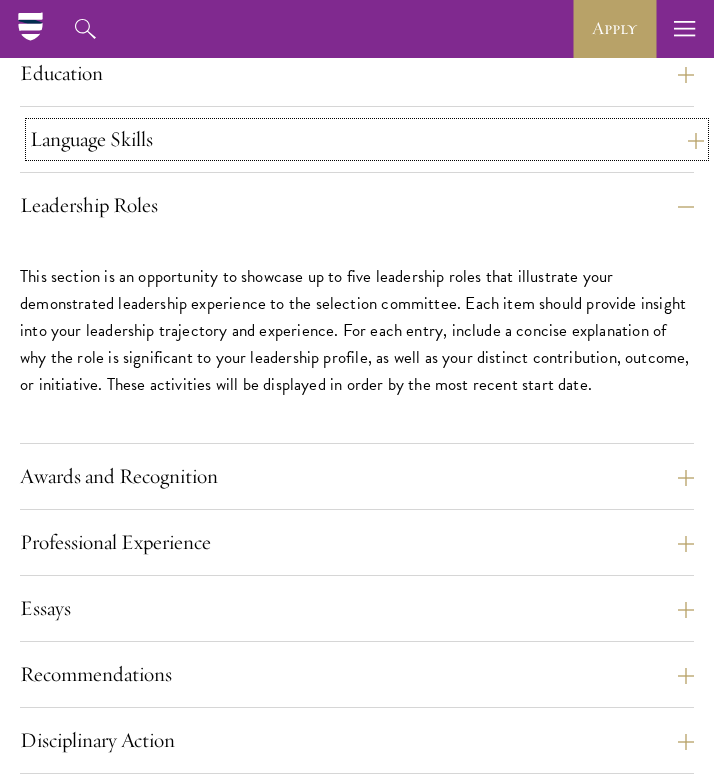 click on "Language Skills" at bounding box center [367, 139] 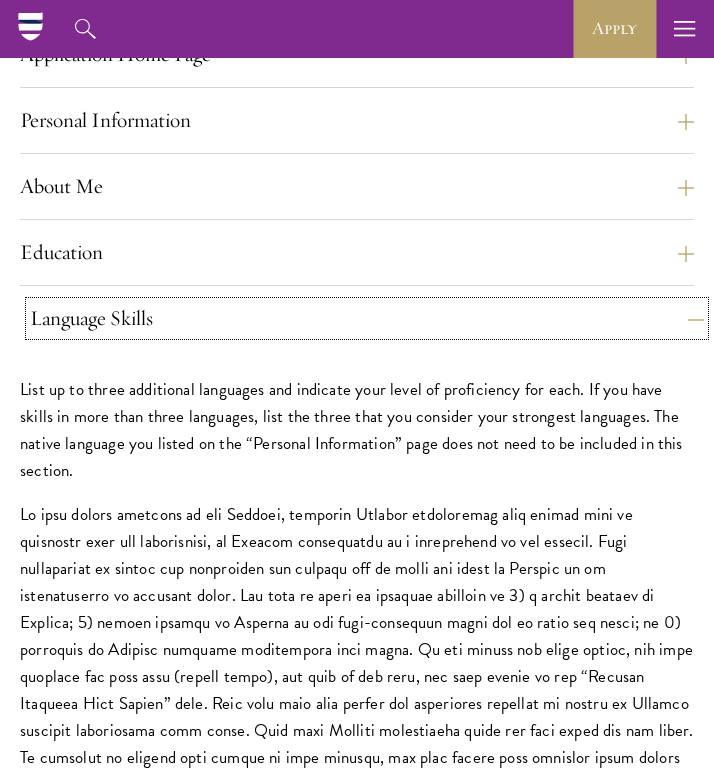 scroll, scrollTop: 1548, scrollLeft: 0, axis: vertical 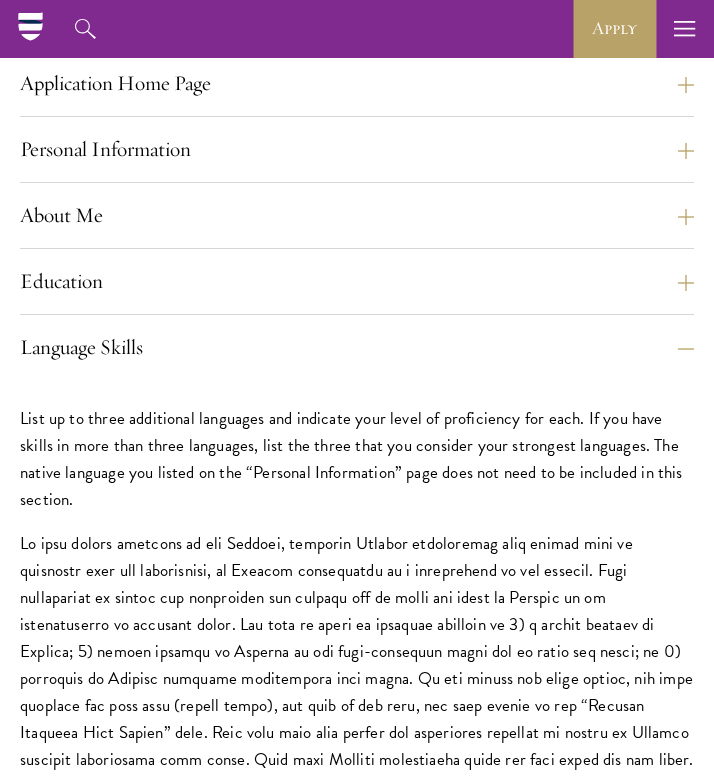click on "Language Skills
List up to three additional languages and indicate your level of proficiency for each. If you have skills in more than three languages, list the three that you consider your strongest languages. The native language you listed on the “Personal Information” page does not need to be included in this section.
TOEFL: 100
IELTS: 7
Cambridge C1 Advanced: 185
Cambridge C2 Proficiency: 185
DET: 130" at bounding box center (357, 678) 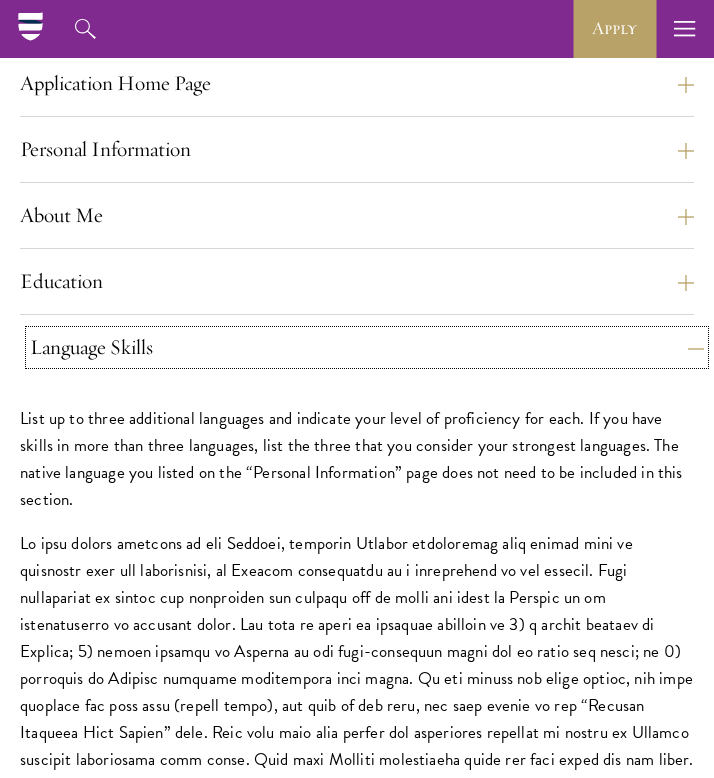 click on "Language Skills" at bounding box center (367, 347) 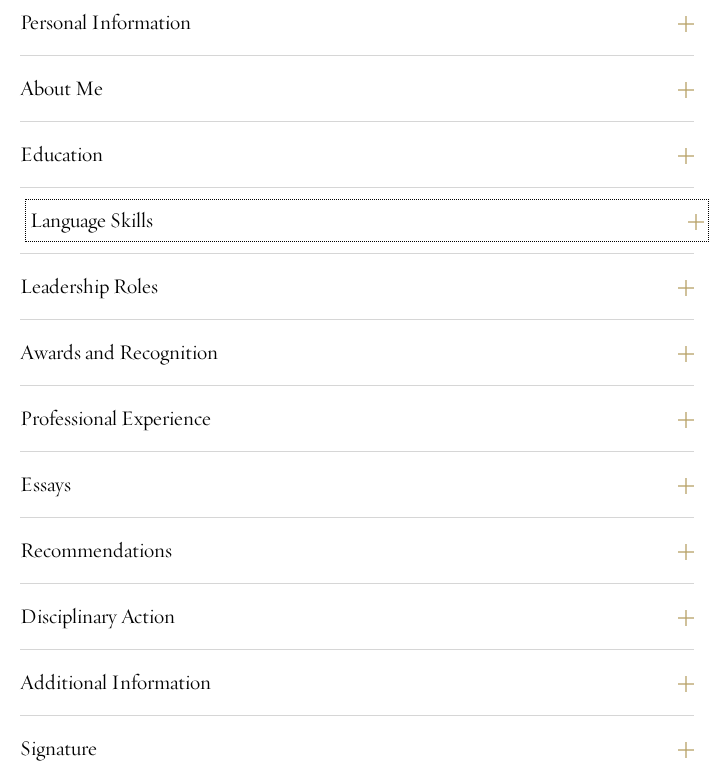 scroll, scrollTop: 1680, scrollLeft: 0, axis: vertical 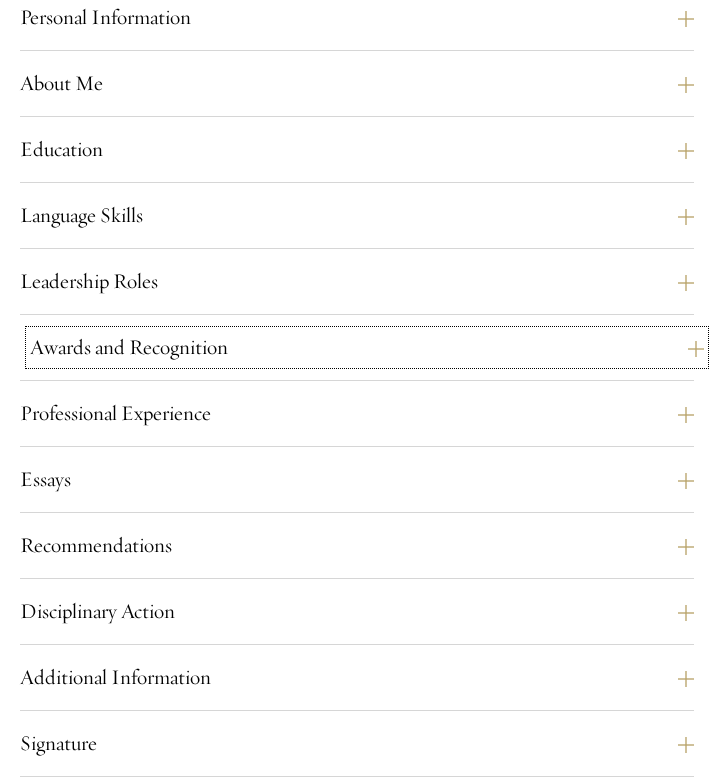click on "Awards and Recognition" at bounding box center (367, 347) 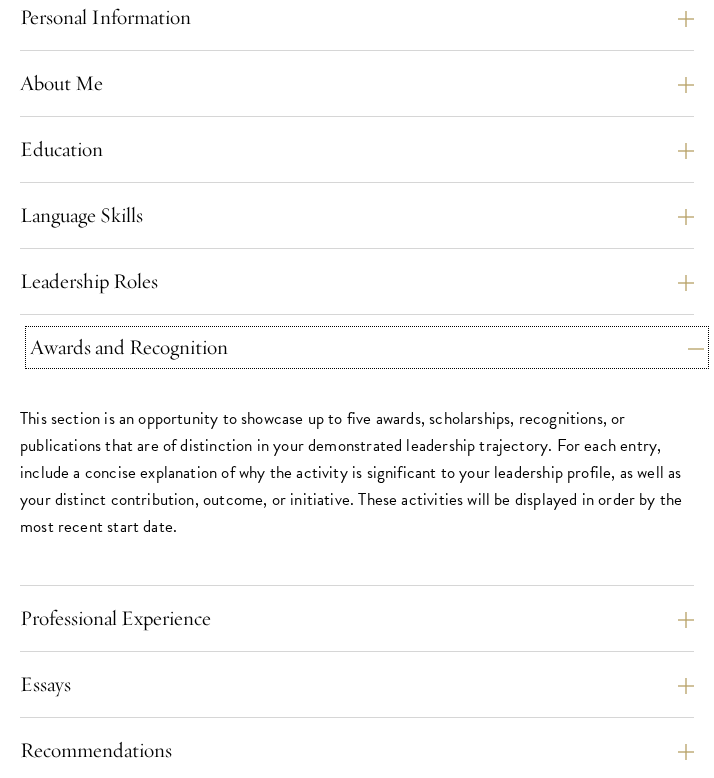 click on "Awards and Recognition" at bounding box center (367, 347) 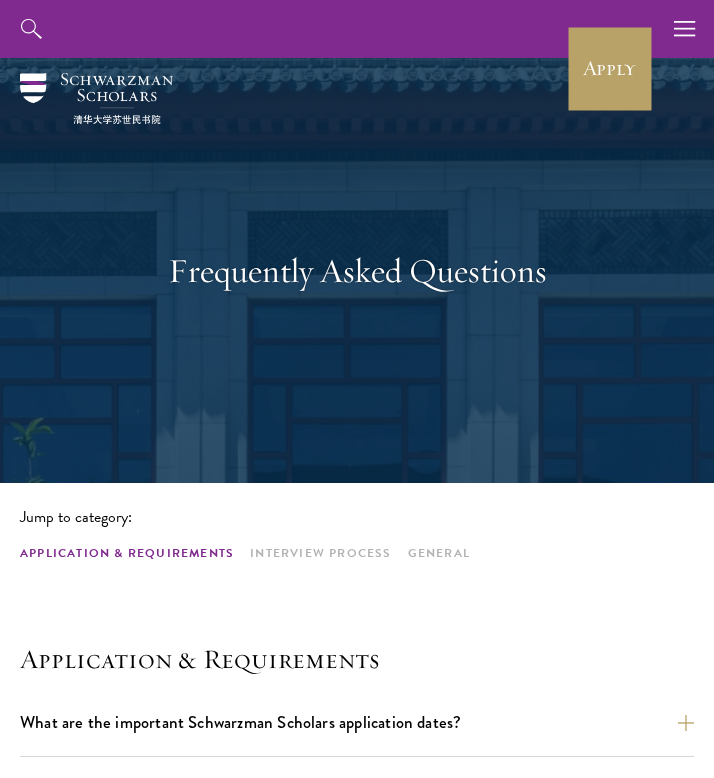 scroll, scrollTop: 0, scrollLeft: 0, axis: both 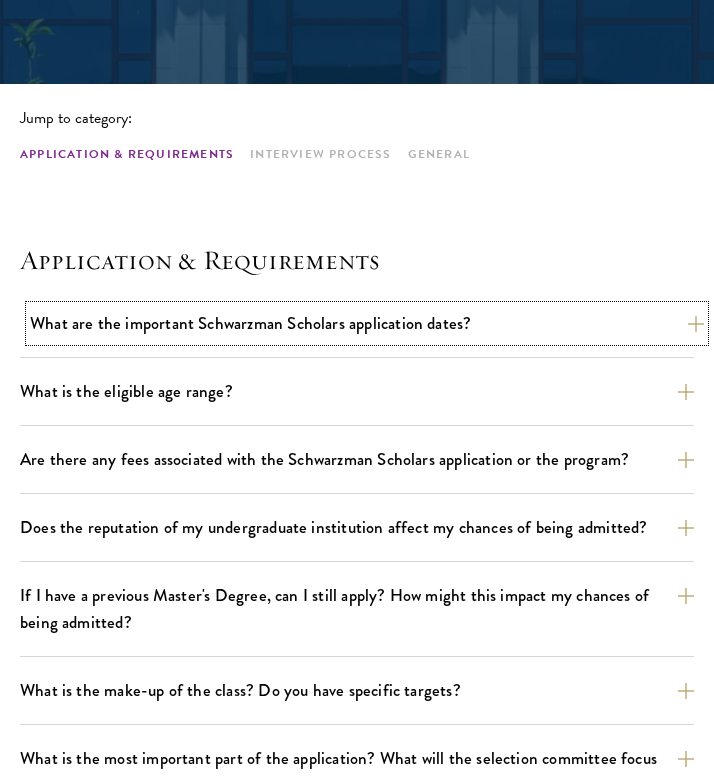 click on "What are the important Schwarzman Scholars application dates?" at bounding box center (367, 323) 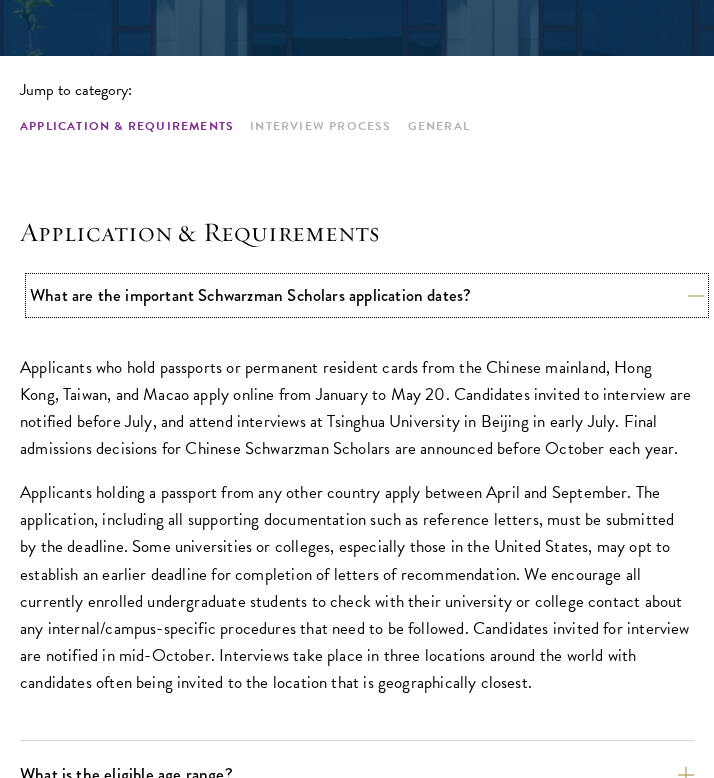 scroll, scrollTop: 438, scrollLeft: 0, axis: vertical 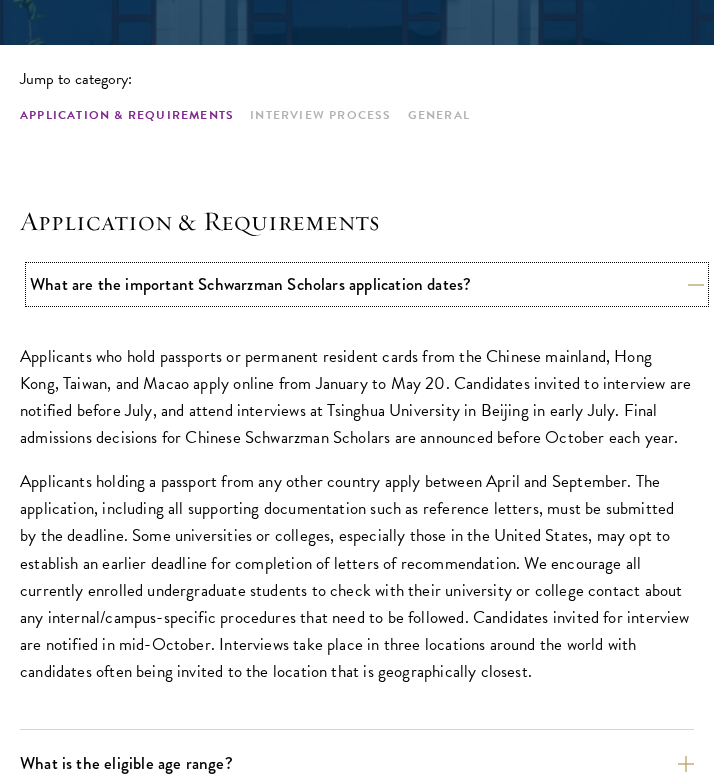 click on "What are the important Schwarzman Scholars application dates?" at bounding box center [367, 284] 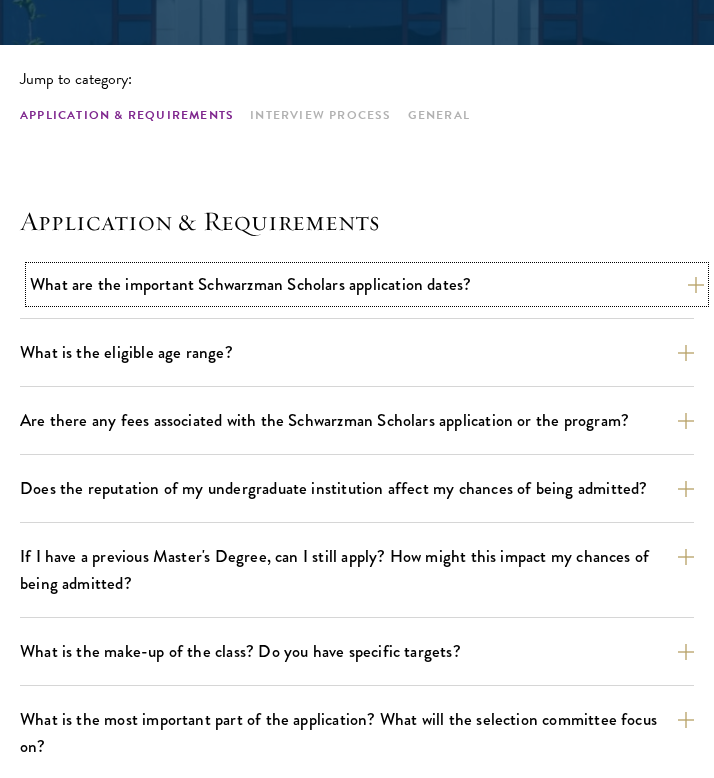 scroll, scrollTop: 531, scrollLeft: 0, axis: vertical 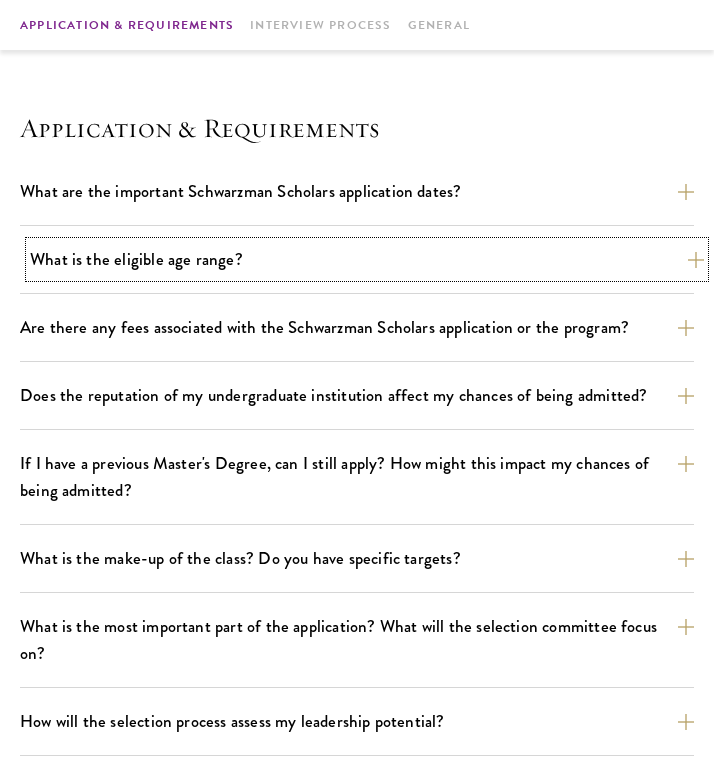click on "What is the eligible age range?" at bounding box center (367, 259) 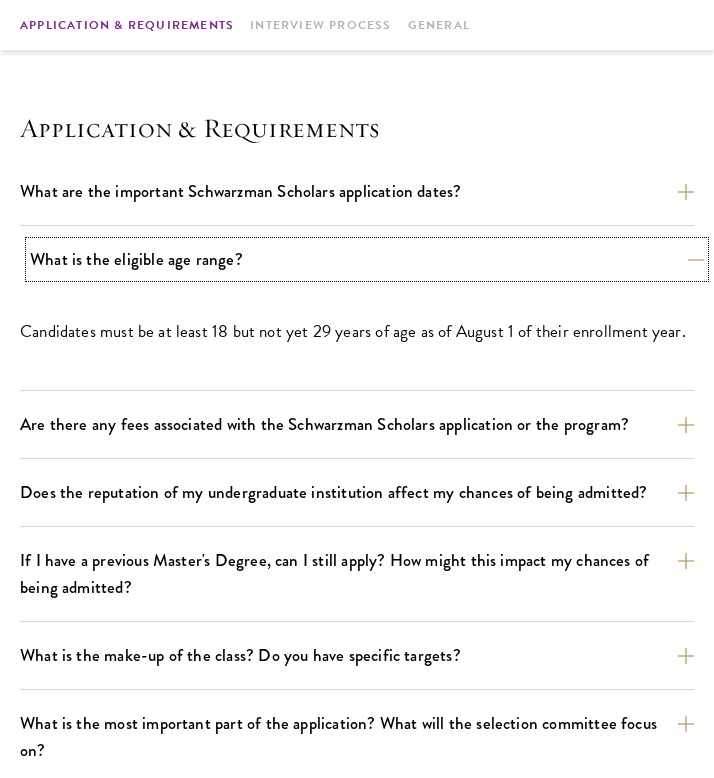 click on "What is the eligible age range?" at bounding box center [367, 259] 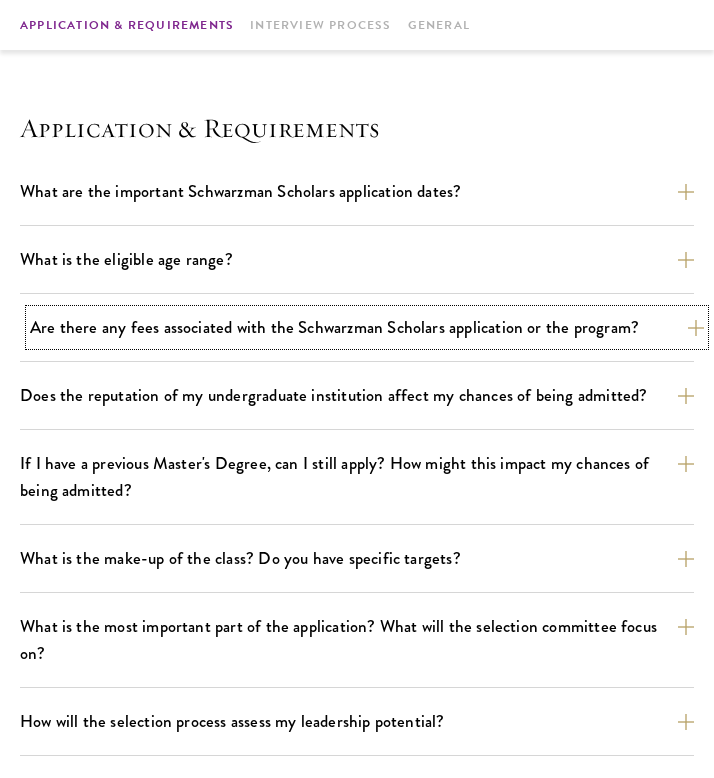 click on "Are there any fees associated with the Schwarzman Scholars application or the program?" at bounding box center (367, 327) 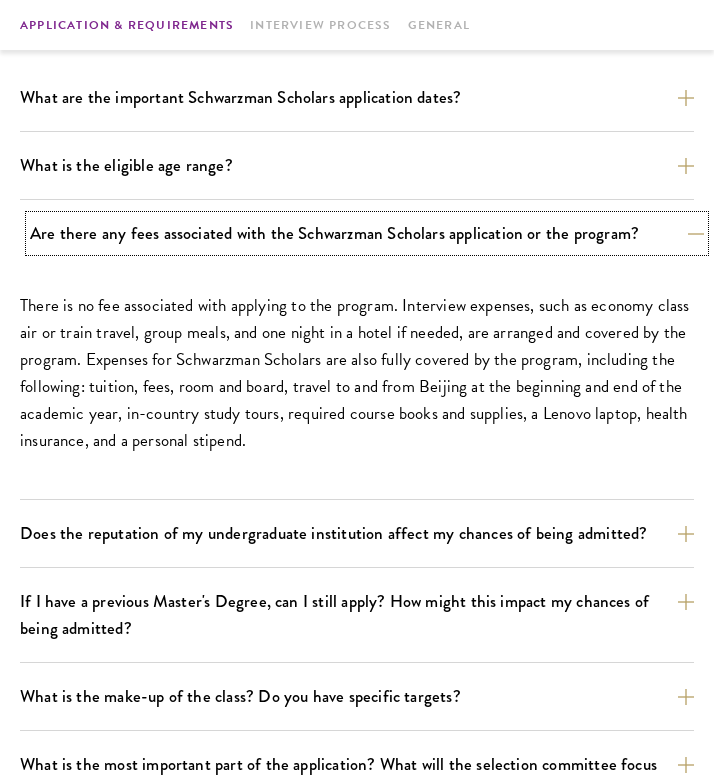 scroll, scrollTop: 628, scrollLeft: 0, axis: vertical 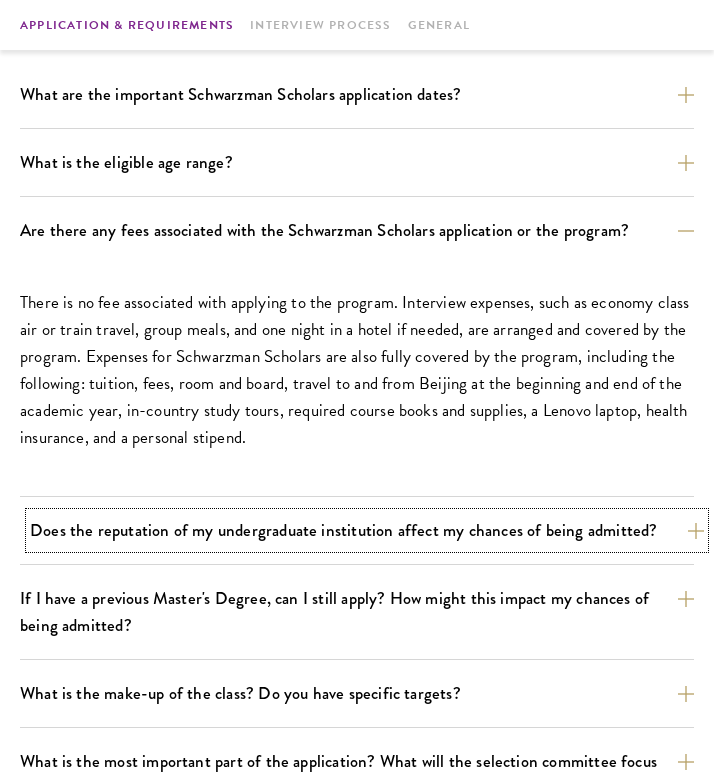 click on "Does the reputation of my undergraduate institution affect my chances of being admitted?" at bounding box center [367, 530] 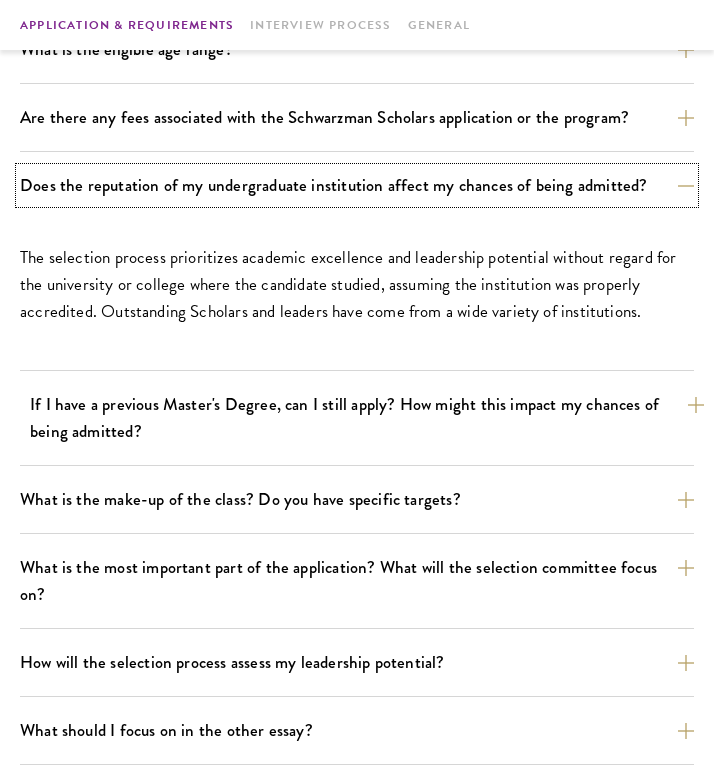 scroll, scrollTop: 749, scrollLeft: 0, axis: vertical 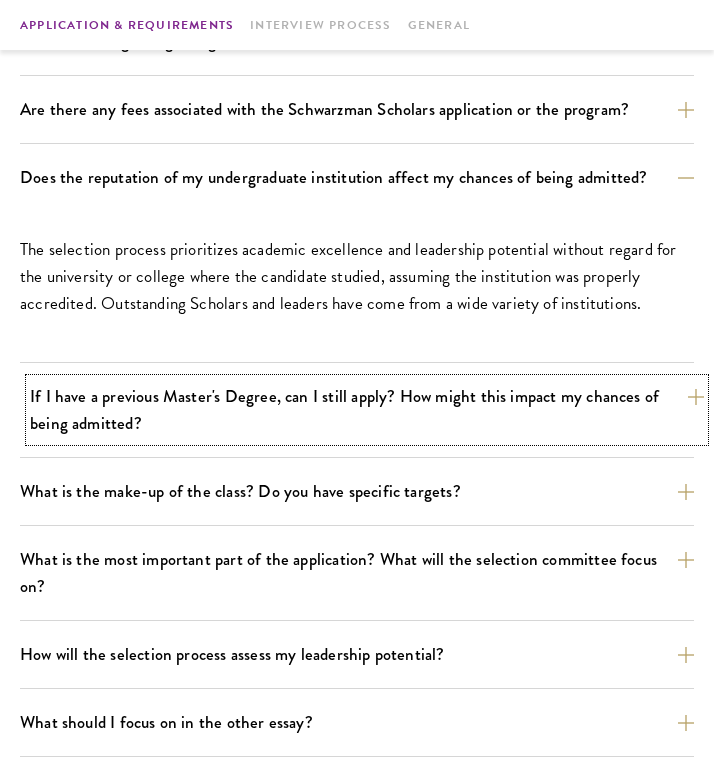 click on "If I have a previous Master's Degree, can I still apply? How might this impact my chances of being admitted?" at bounding box center (367, 410) 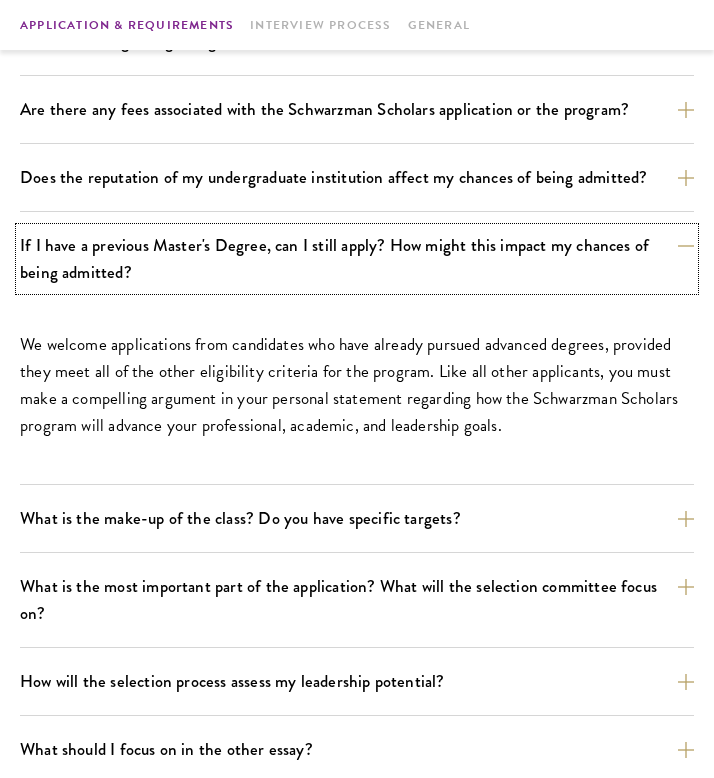 scroll, scrollTop: 759, scrollLeft: 0, axis: vertical 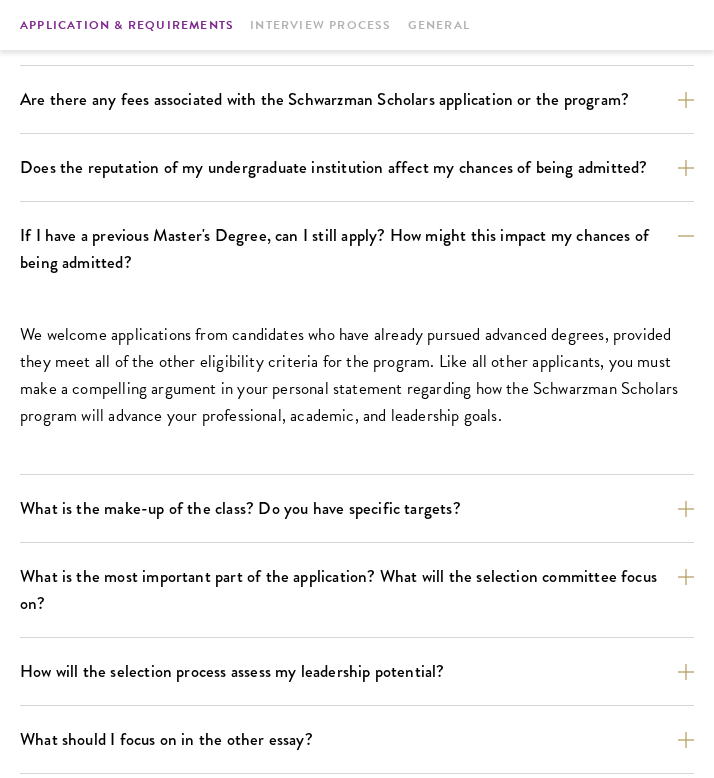 click on "We welcome applications from candidates who have already pursued advanced degrees, provided they meet all of the other eligibility criteria for the program. Like all other applicants, you must make a compelling argument in your personal statement regarding how the Schwarzman Scholars program will advance your professional, academic, and leadership goals." at bounding box center [357, 385] 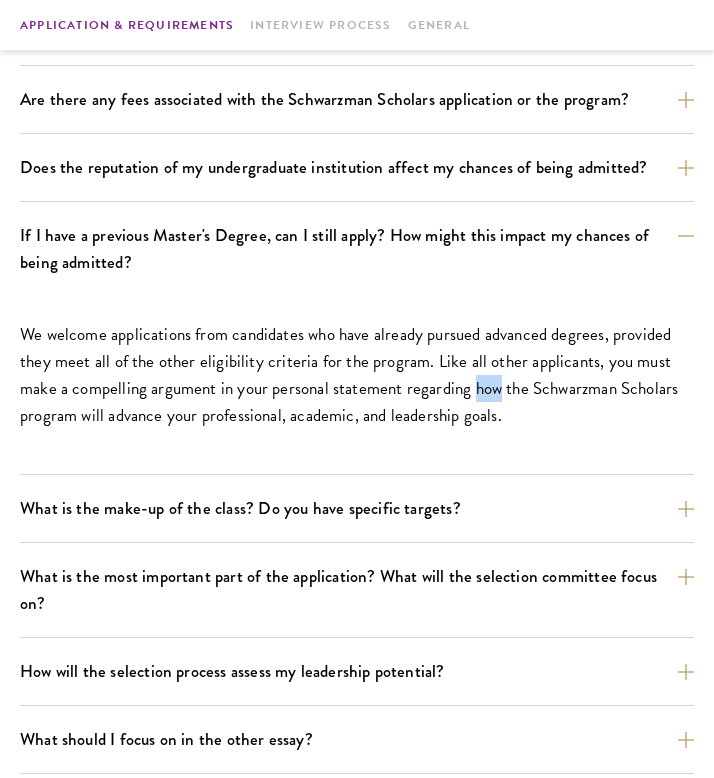 drag, startPoint x: 472, startPoint y: 384, endPoint x: 498, endPoint y: 395, distance: 28.231188 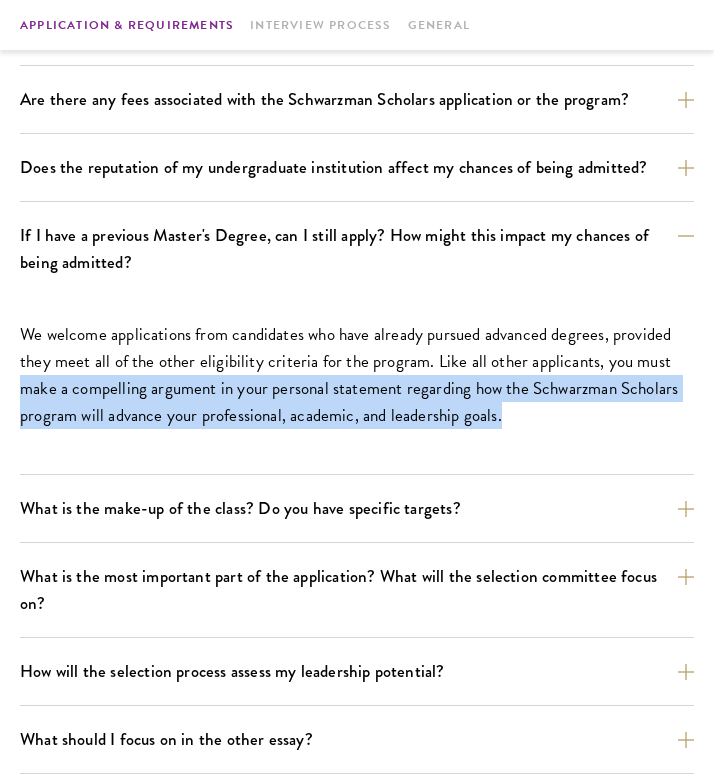 drag, startPoint x: 16, startPoint y: 389, endPoint x: 508, endPoint y: 418, distance: 492.85394 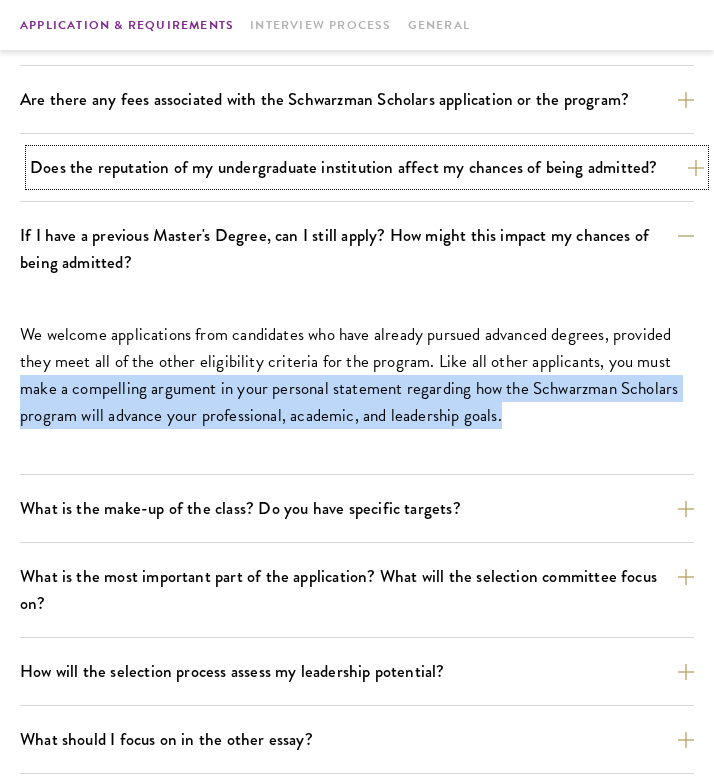 click on "Does the reputation of my undergraduate institution affect my chances of being admitted?" at bounding box center [367, 167] 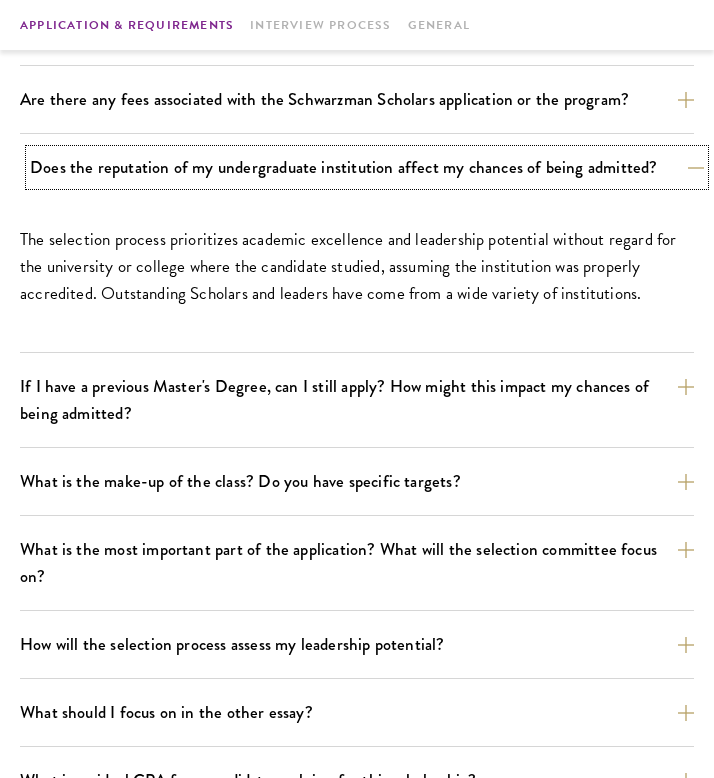 click on "Does the reputation of my undergraduate institution affect my chances of being admitted?" at bounding box center [367, 167] 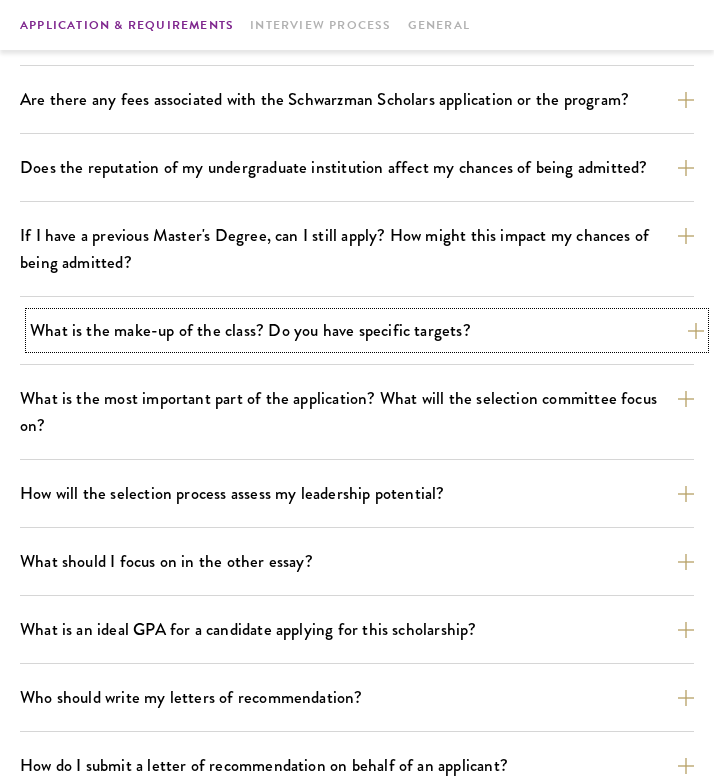 click on "What is the make-up of the class? Do you have specific targets?" at bounding box center [367, 330] 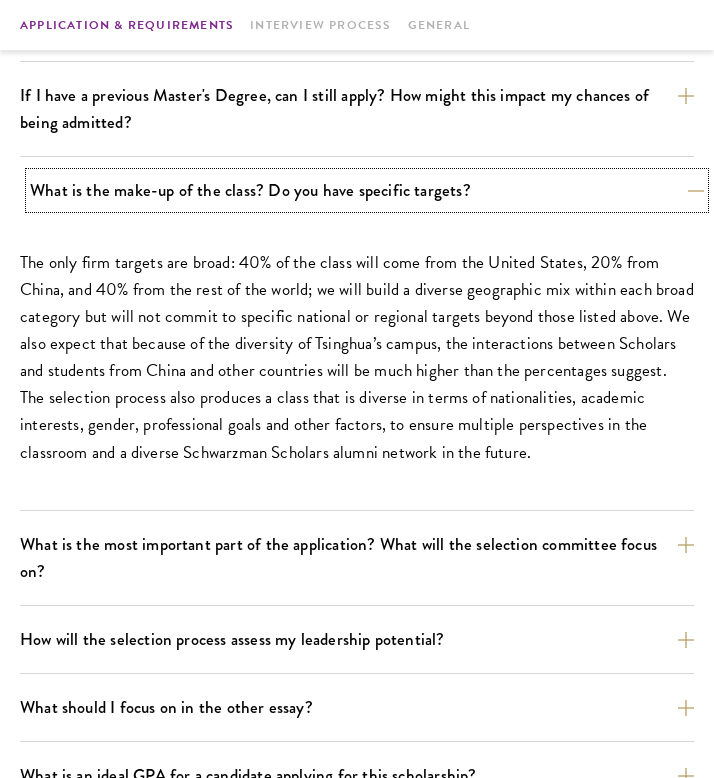scroll, scrollTop: 900, scrollLeft: 0, axis: vertical 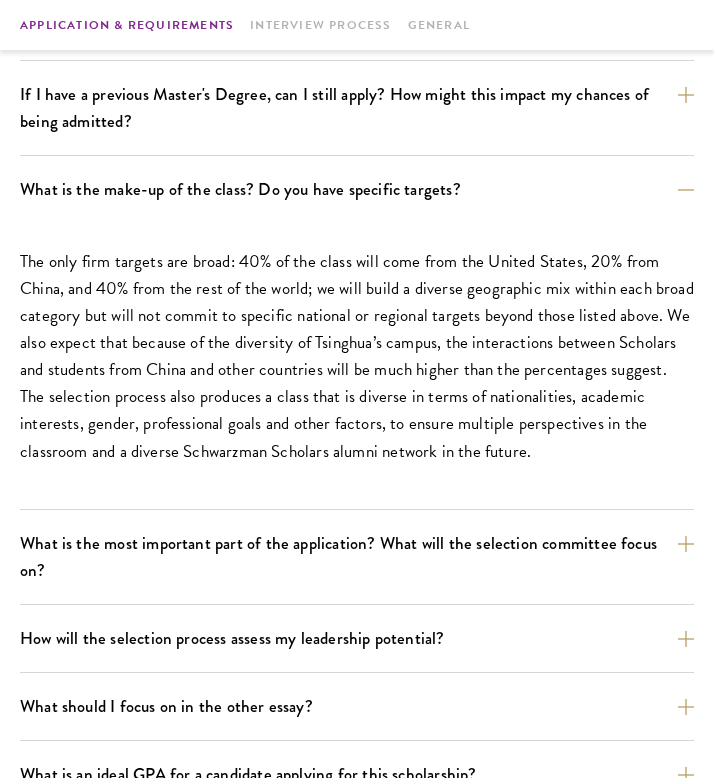click on "What is the make-up of the class? Do you have specific targets?
The only firm targets are broad: 40% of the class will come from the United States, 20% from China, and 40% from the rest of the world; we will build a diverse geographic mix within each broad category but will not commit to specific national or regional targets beyond those listed above. We also expect that because of the diversity of Tsinghua’s campus, the interactions between Scholars and students from China and other countries will be much higher than the percentages suggest. The selection process also produces a class that is diverse in terms of nationalities, academic interests, gender, professional goals and other factors, to ensure multiple perspectives in the classroom and a diverse Schwarzman Scholars alumni network in the future." at bounding box center (357, 341) 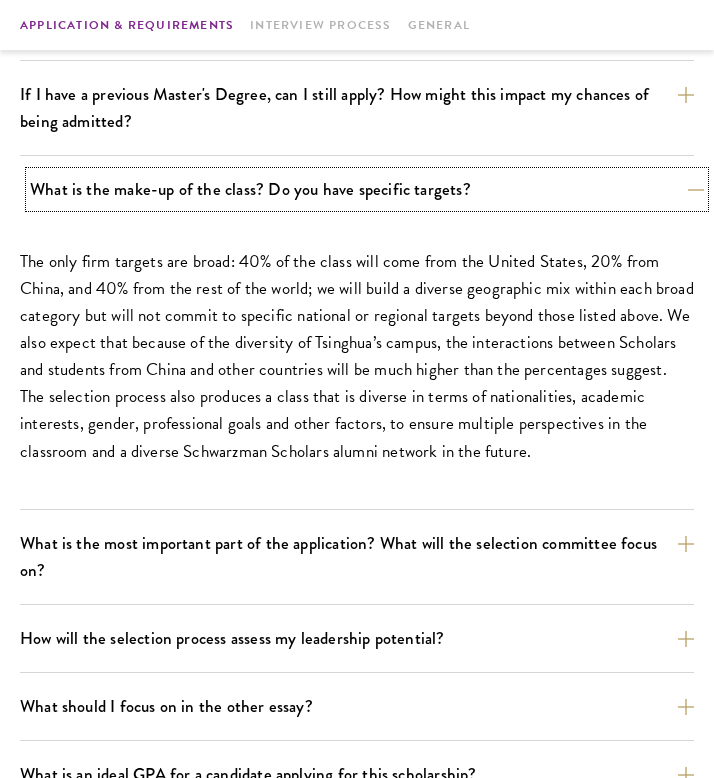click on "What is the make-up of the class? Do you have specific targets?" at bounding box center [367, 189] 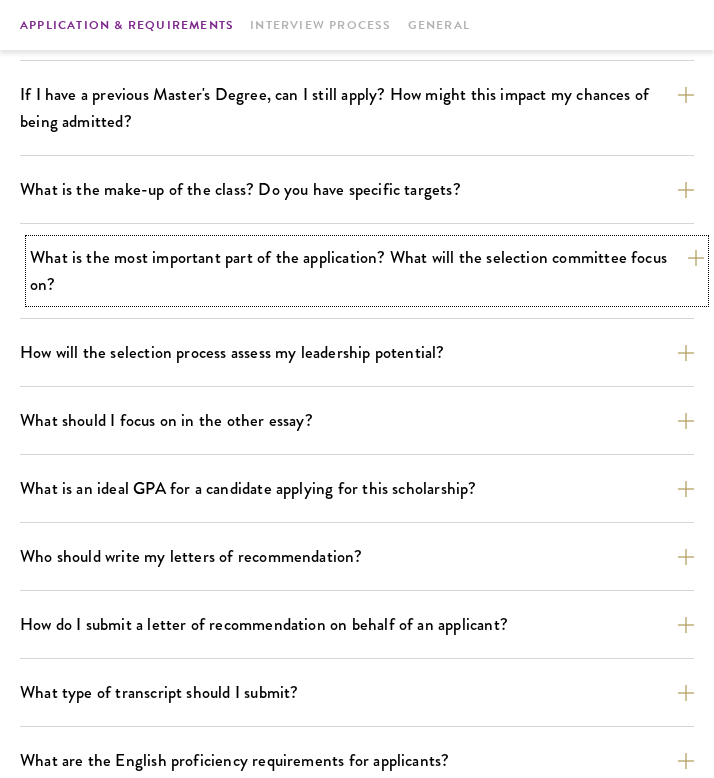 click on "What is the most important part of the application? What will the selection committee focus on?" at bounding box center (367, 271) 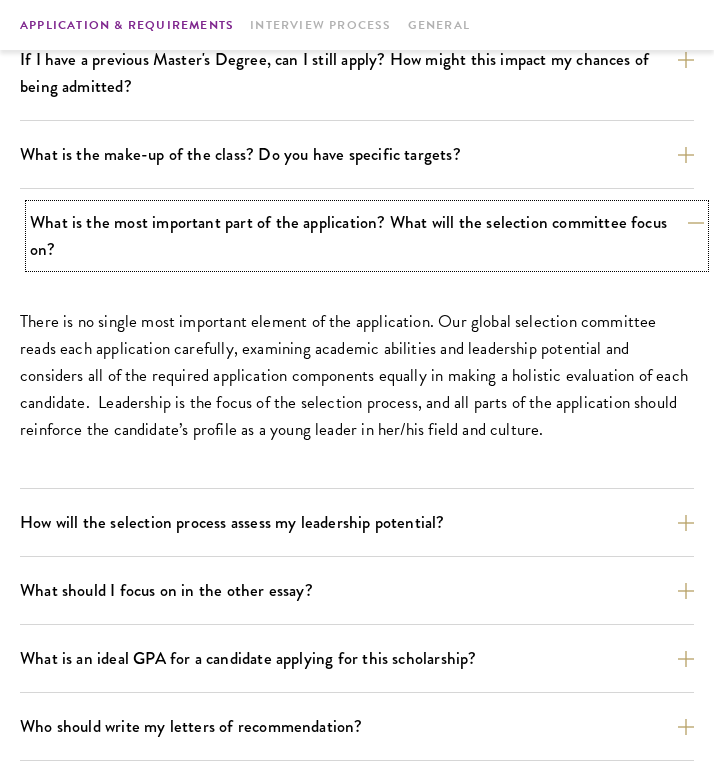 scroll, scrollTop: 936, scrollLeft: 0, axis: vertical 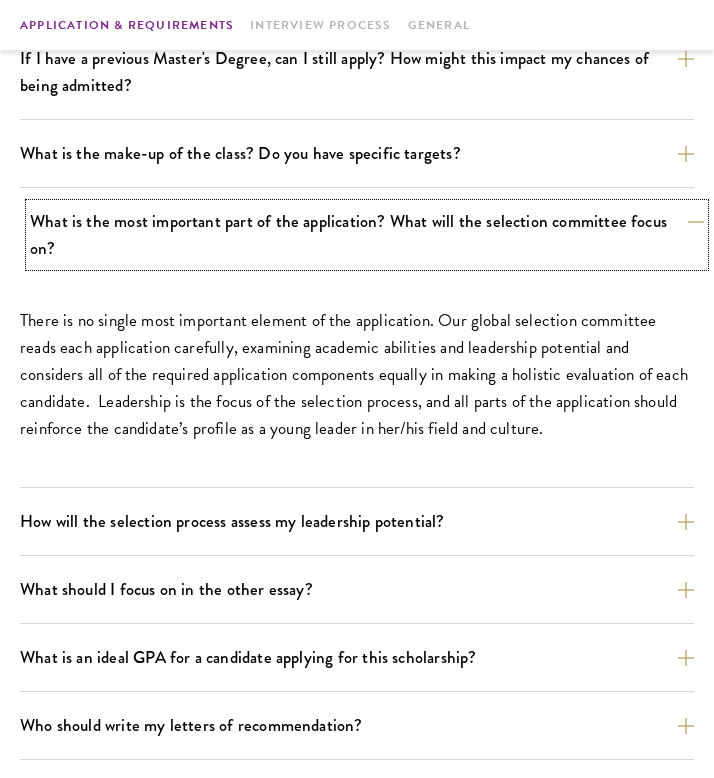 click on "What is the most important part of the application? What will the selection committee focus on?" at bounding box center (367, 235) 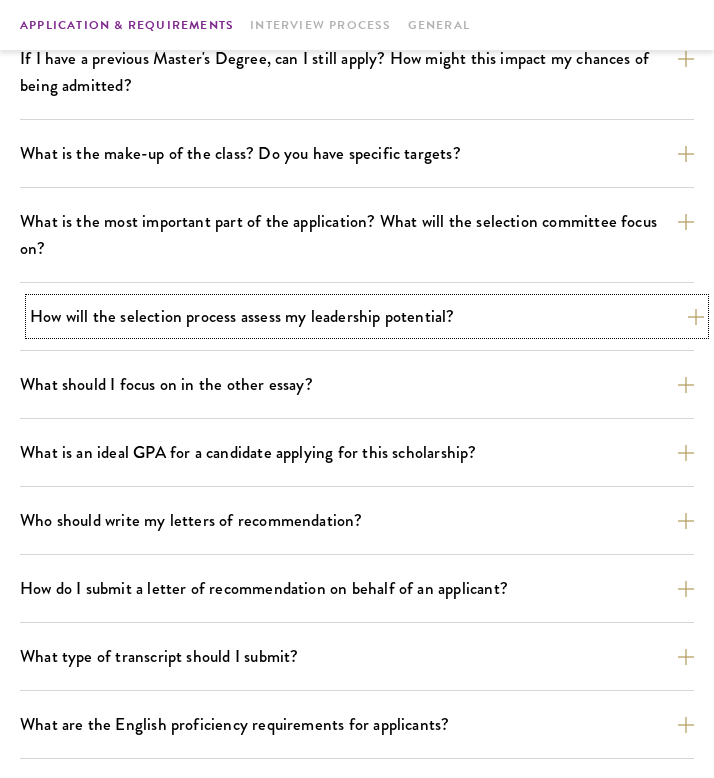 click on "How will the selection process assess my leadership potential?" at bounding box center [367, 316] 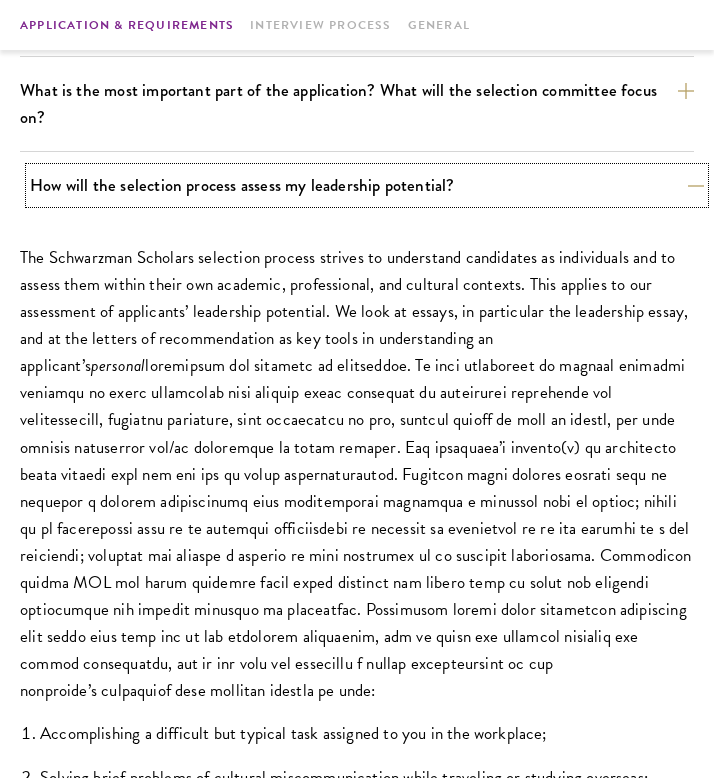scroll, scrollTop: 1069, scrollLeft: 0, axis: vertical 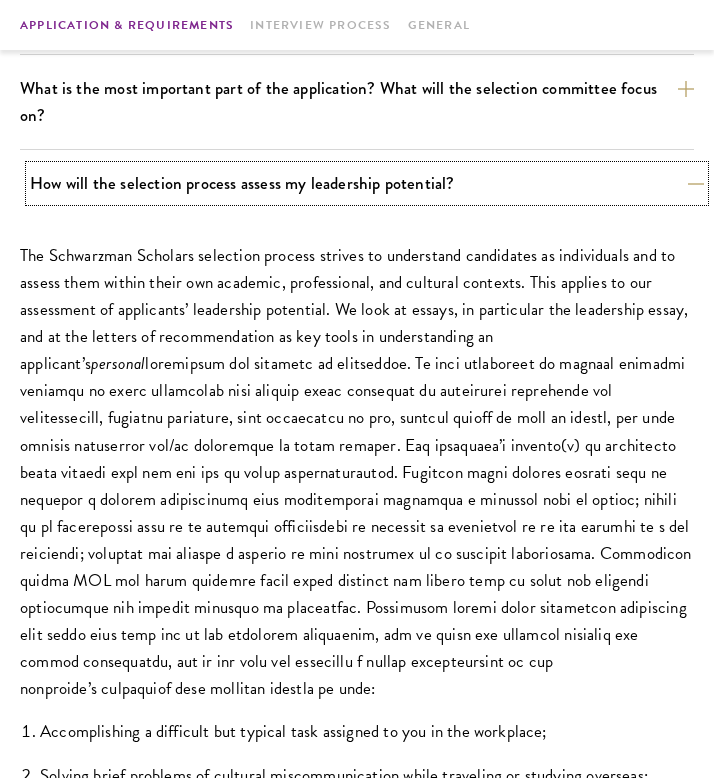 click on "How will the selection process assess my leadership potential?" at bounding box center [367, 183] 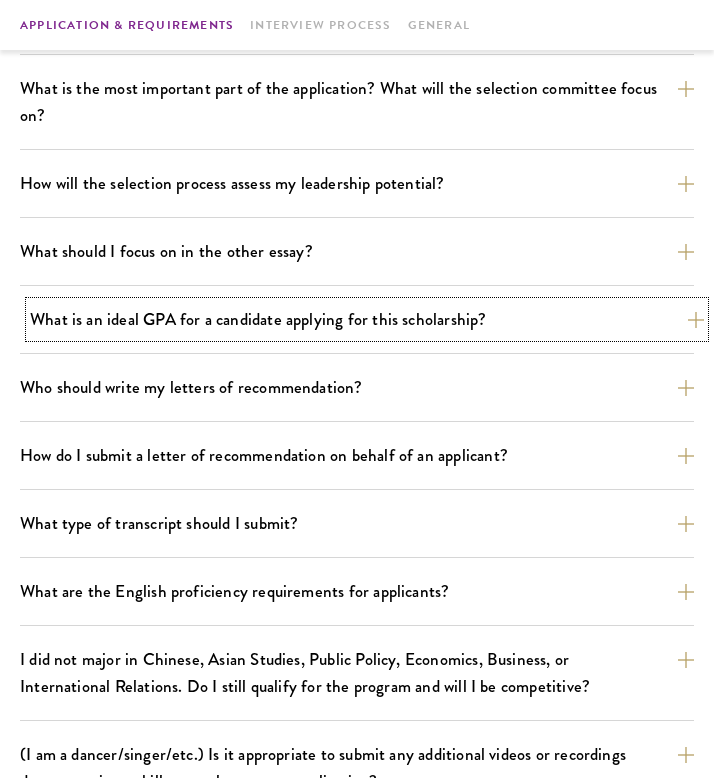 click on "What is an ideal GPA for a candidate applying for this scholarship?" at bounding box center [367, 319] 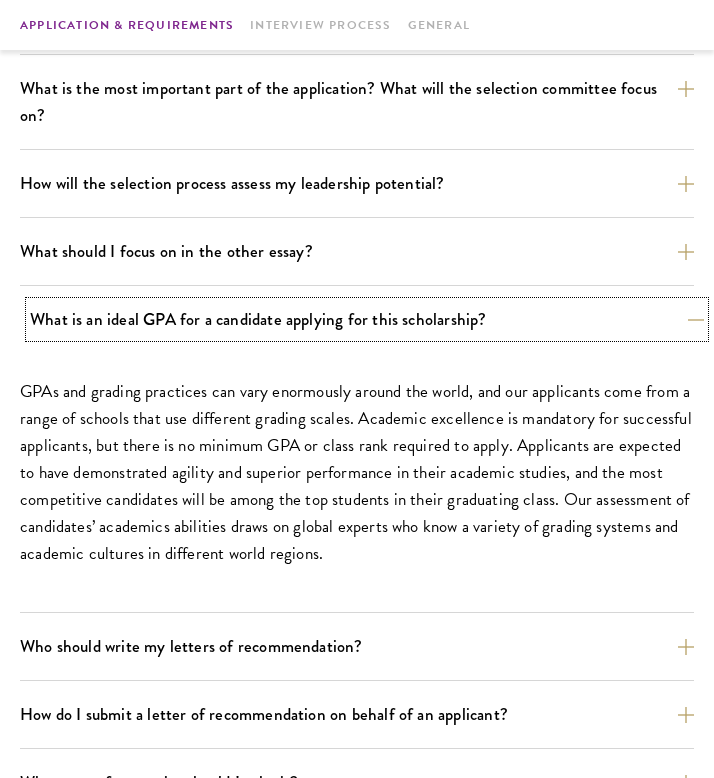 click on "What is an ideal GPA for a candidate applying for this scholarship?" at bounding box center [367, 319] 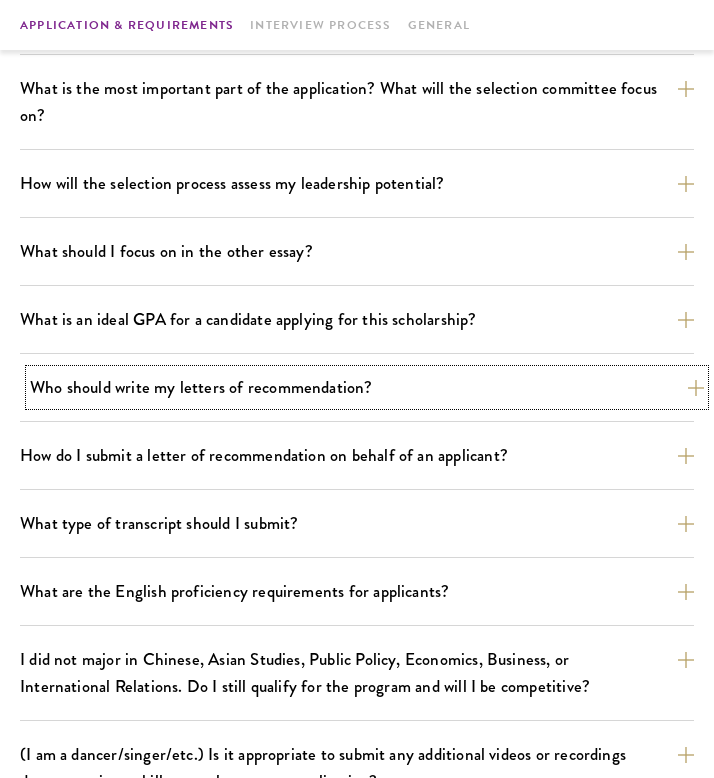click on "Who should write my letters of recommendation?" at bounding box center (367, 387) 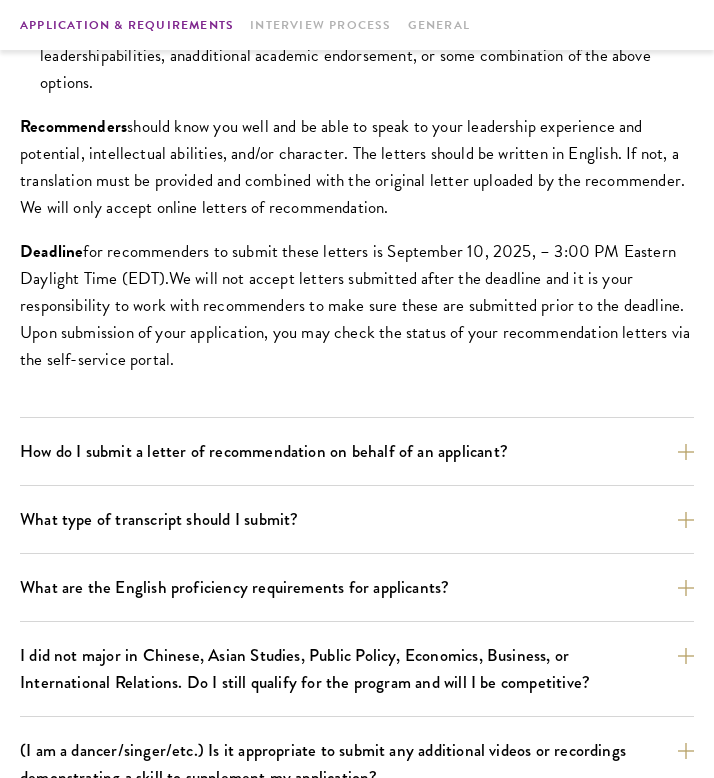 scroll, scrollTop: 1768, scrollLeft: 0, axis: vertical 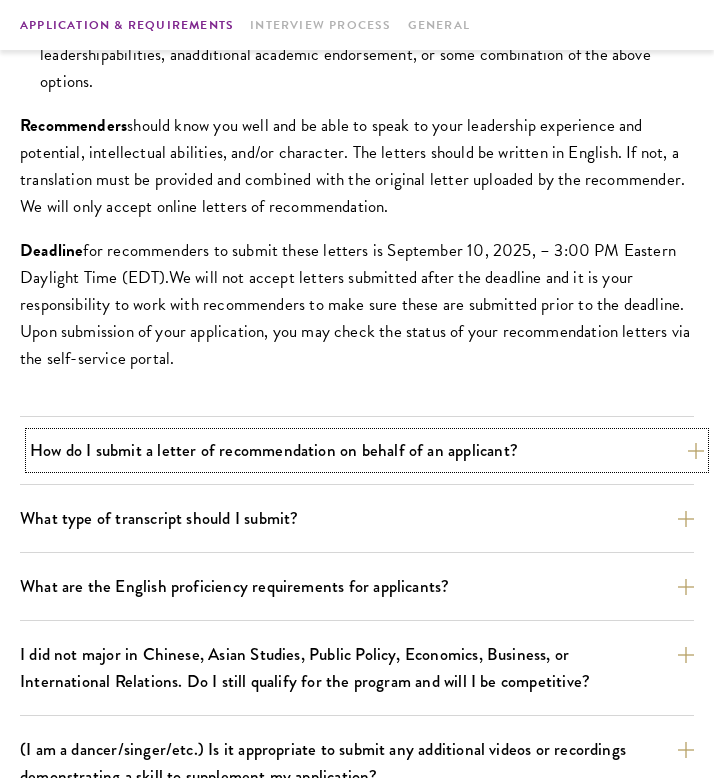 click on "How do I submit a letter of recommendation on behalf of an applicant?" at bounding box center [367, 450] 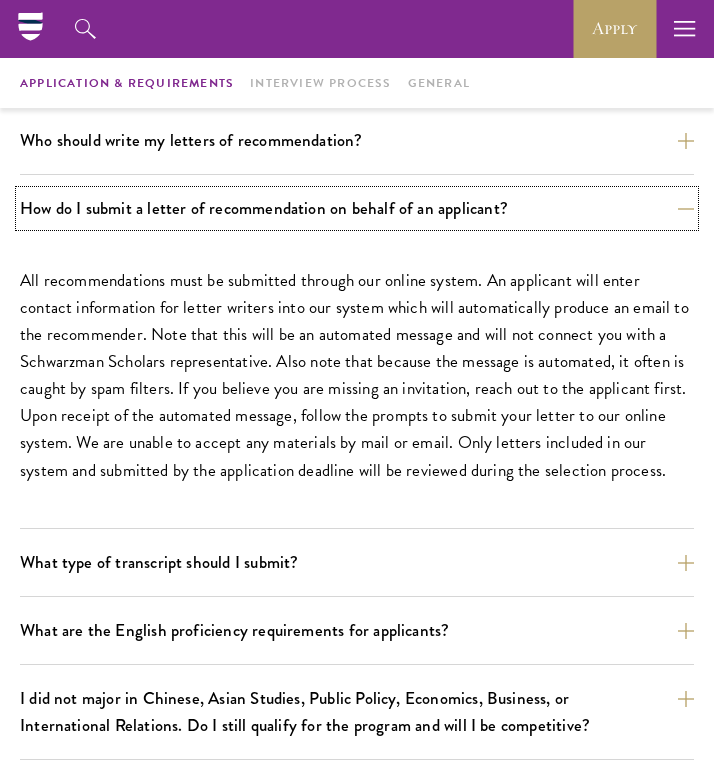 scroll, scrollTop: 1305, scrollLeft: 0, axis: vertical 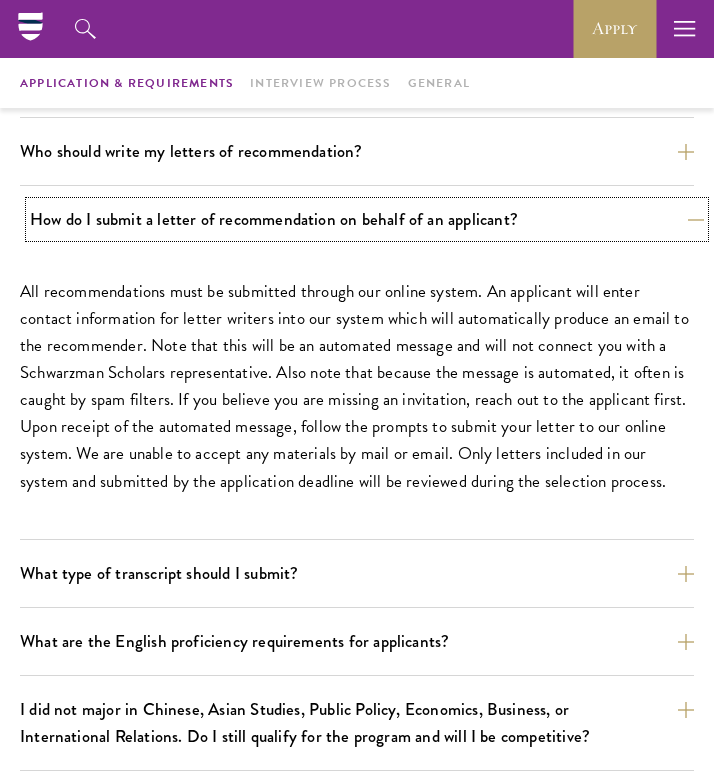 click on "How do I submit a letter of recommendation on behalf of an applicant?" at bounding box center (367, 219) 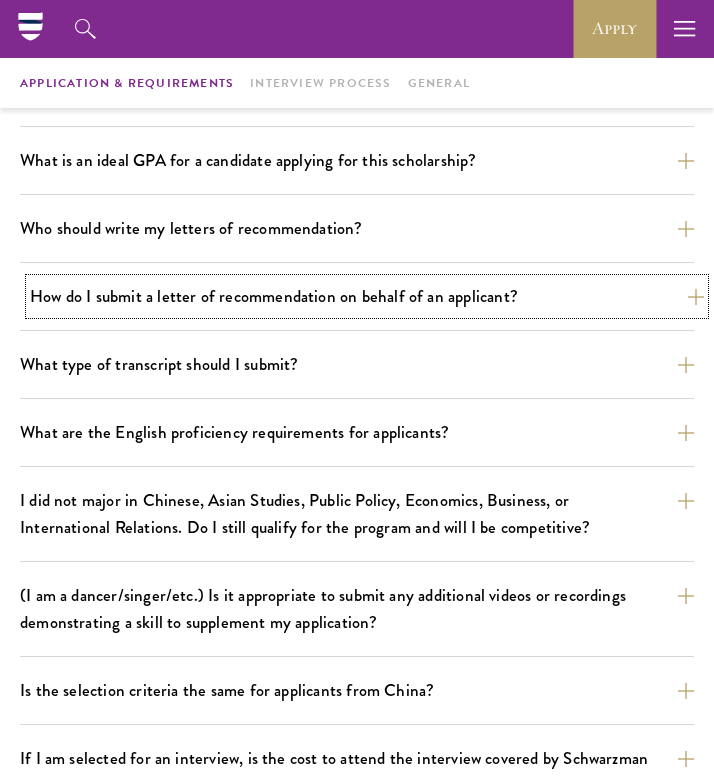 scroll, scrollTop: 1221, scrollLeft: 0, axis: vertical 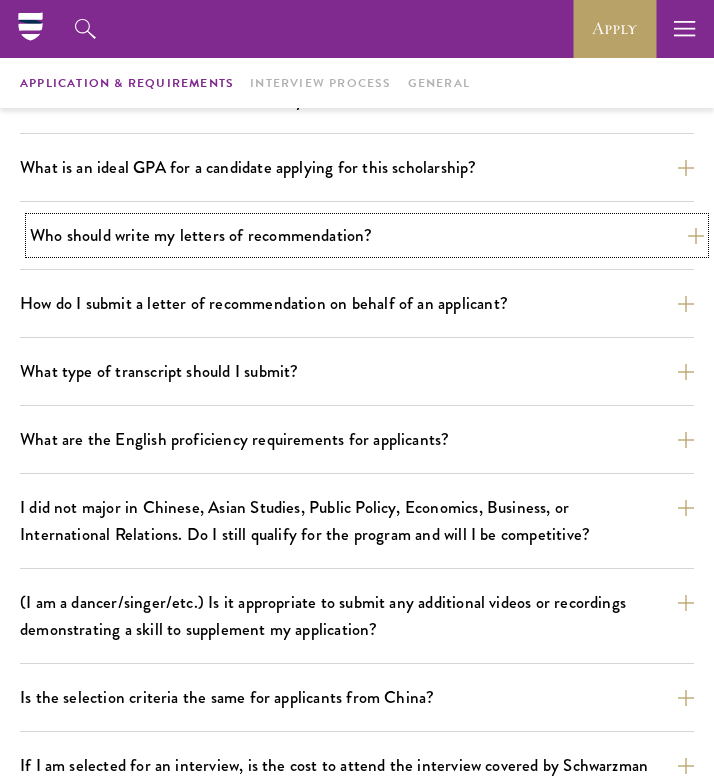 click on "Who should write my letters of recommendation?" at bounding box center (367, 235) 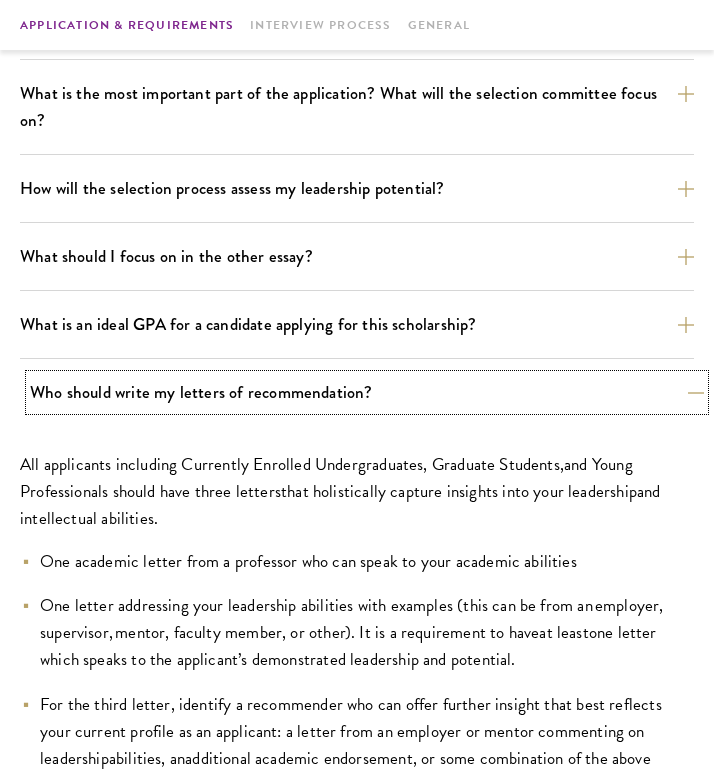 scroll, scrollTop: 1103, scrollLeft: 0, axis: vertical 